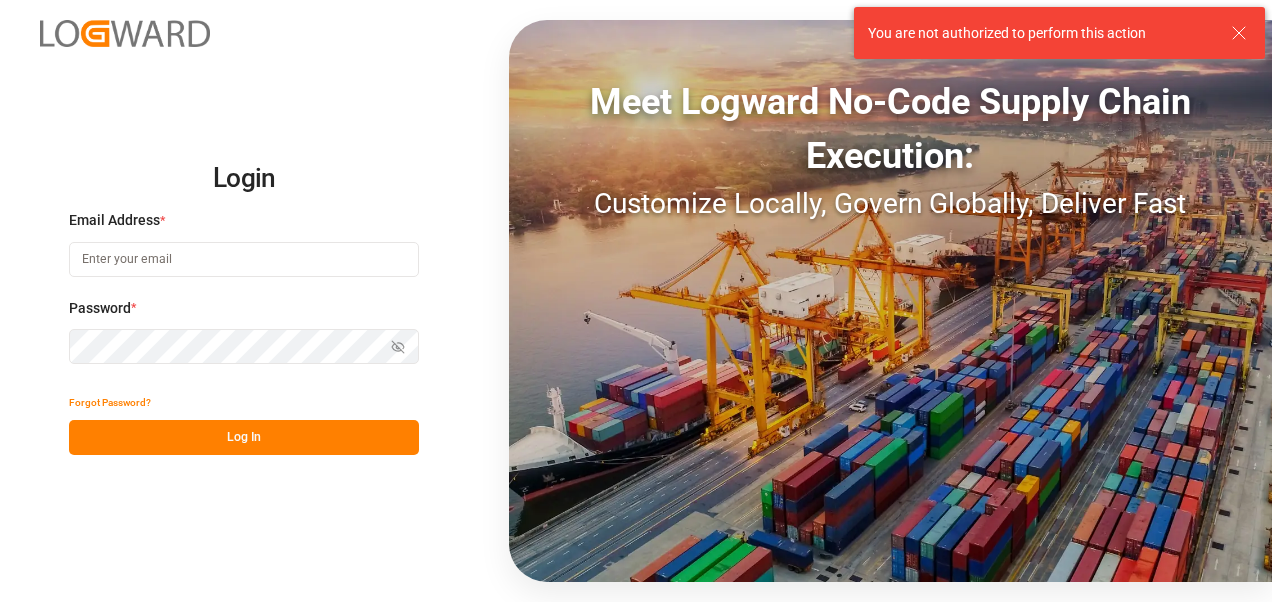 scroll, scrollTop: 0, scrollLeft: 0, axis: both 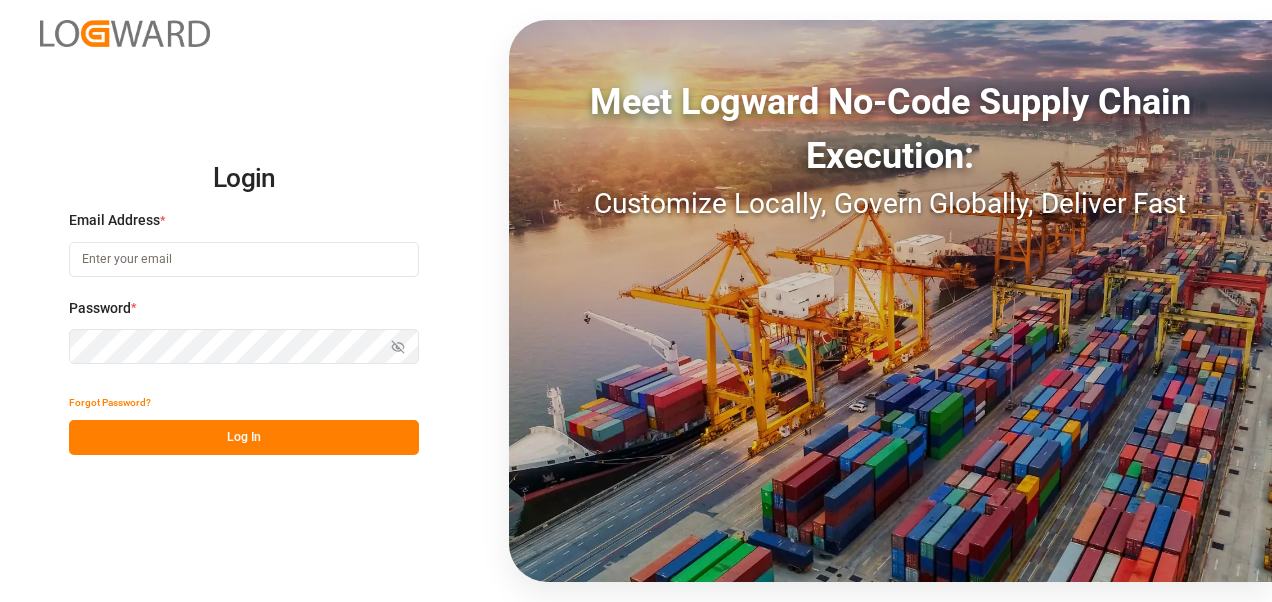 click at bounding box center (244, 259) 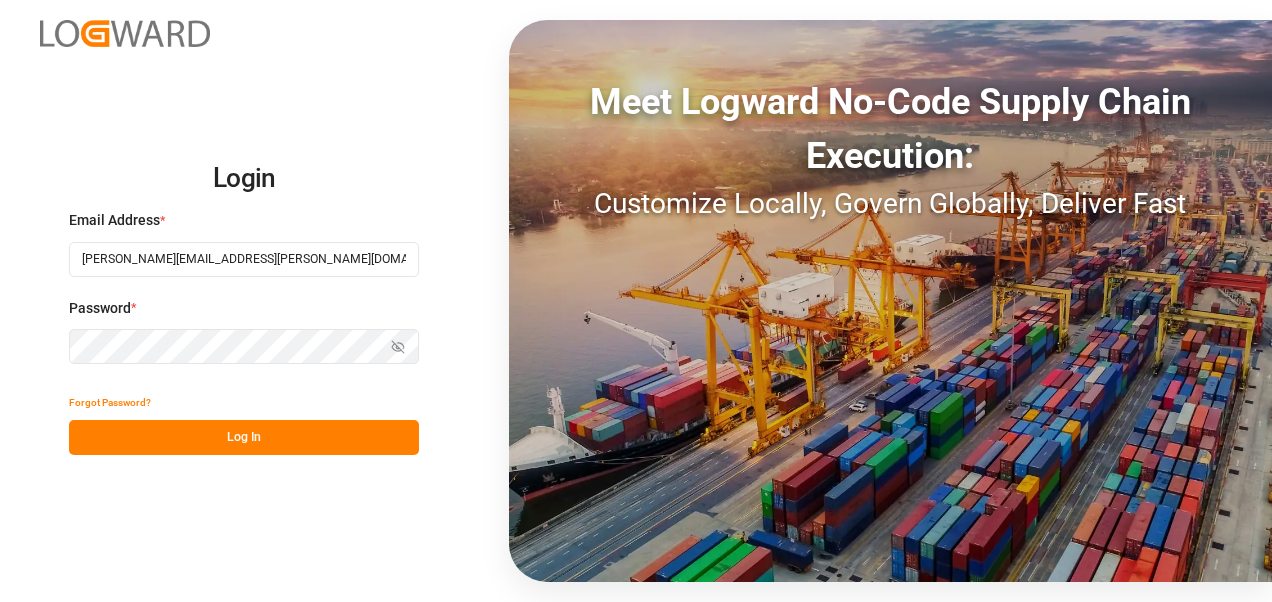 type on "[PERSON_NAME][EMAIL_ADDRESS][PERSON_NAME][DOMAIN_NAME]" 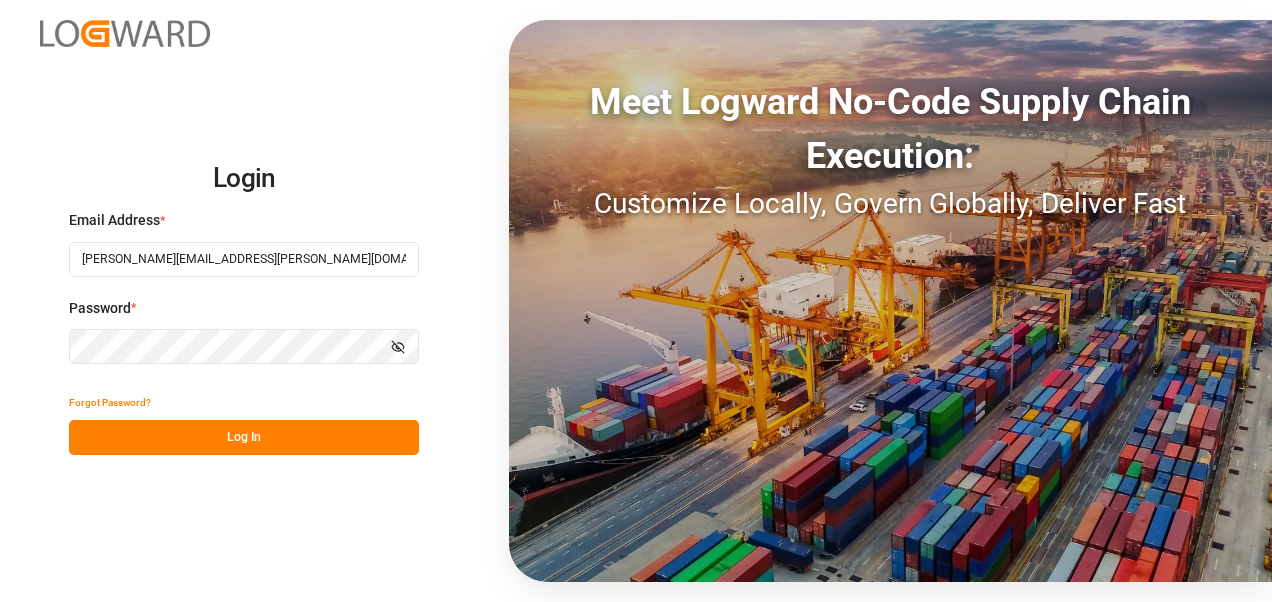 click on "Log In" at bounding box center [244, 437] 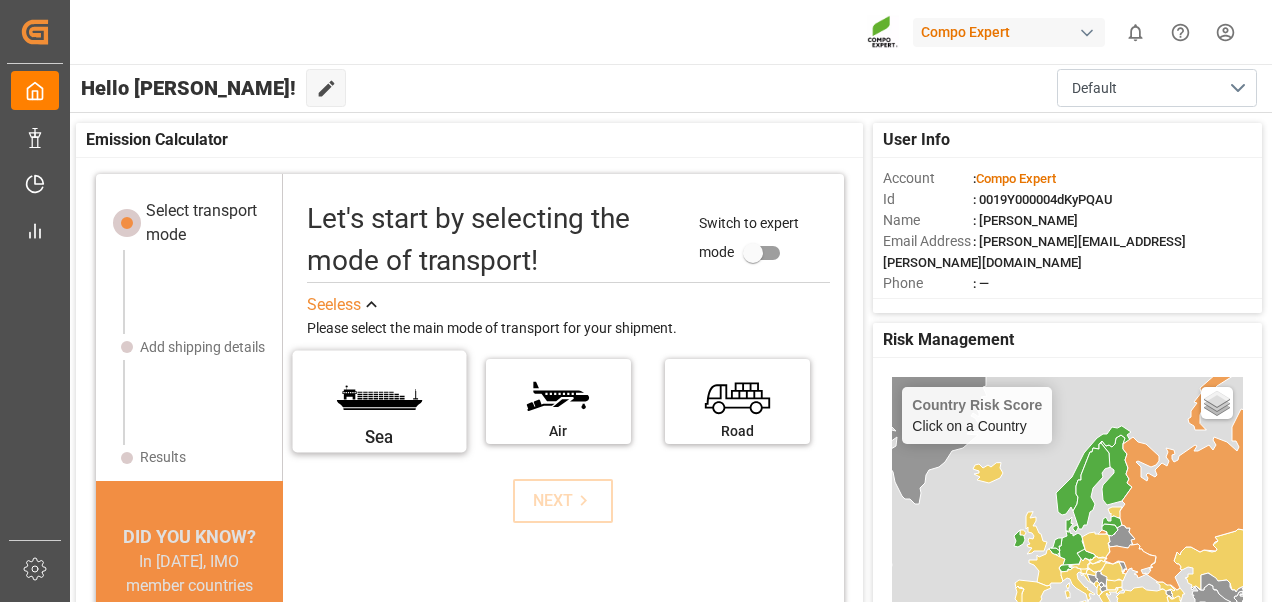 click on "Sea" at bounding box center [379, 436] 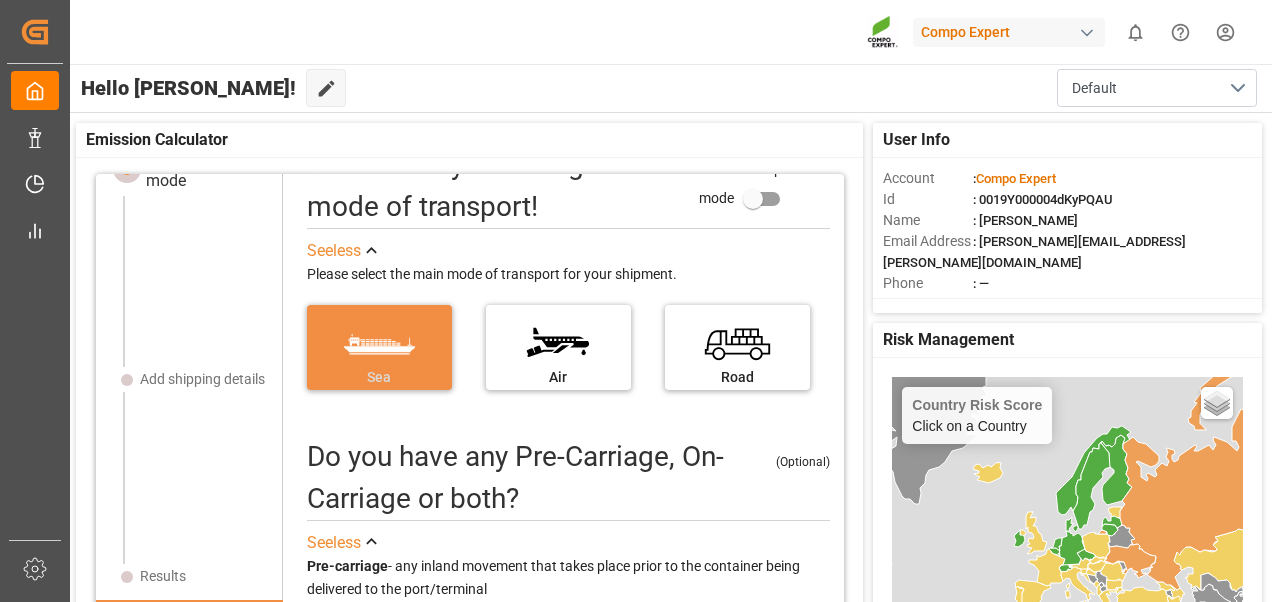 scroll, scrollTop: 0, scrollLeft: 0, axis: both 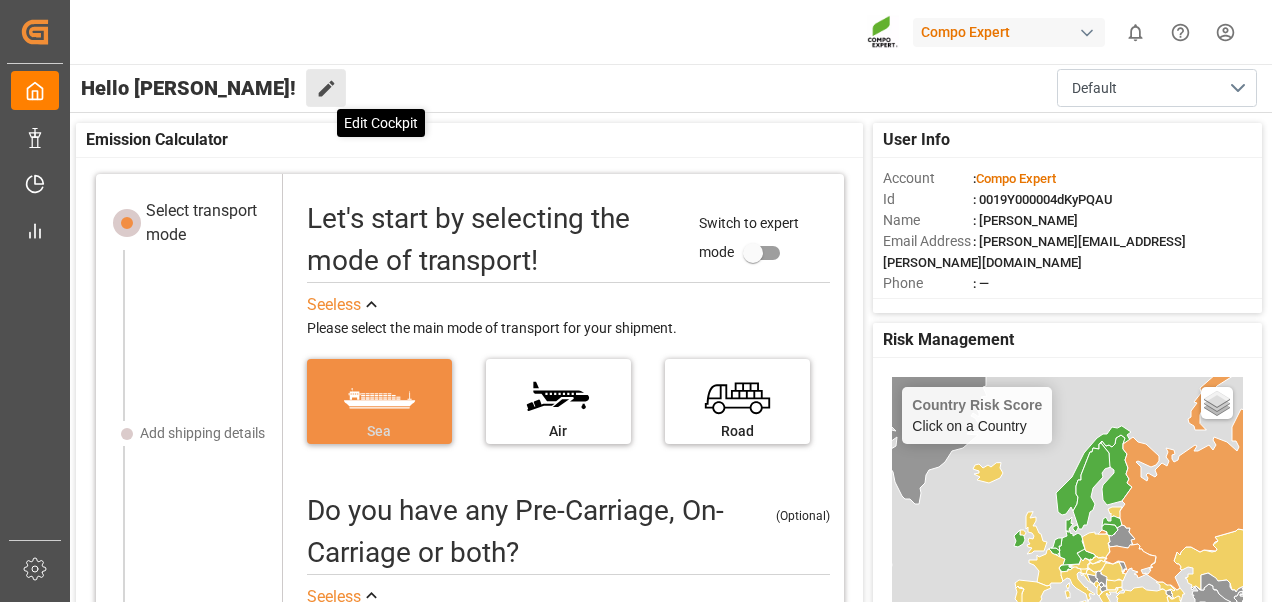 click 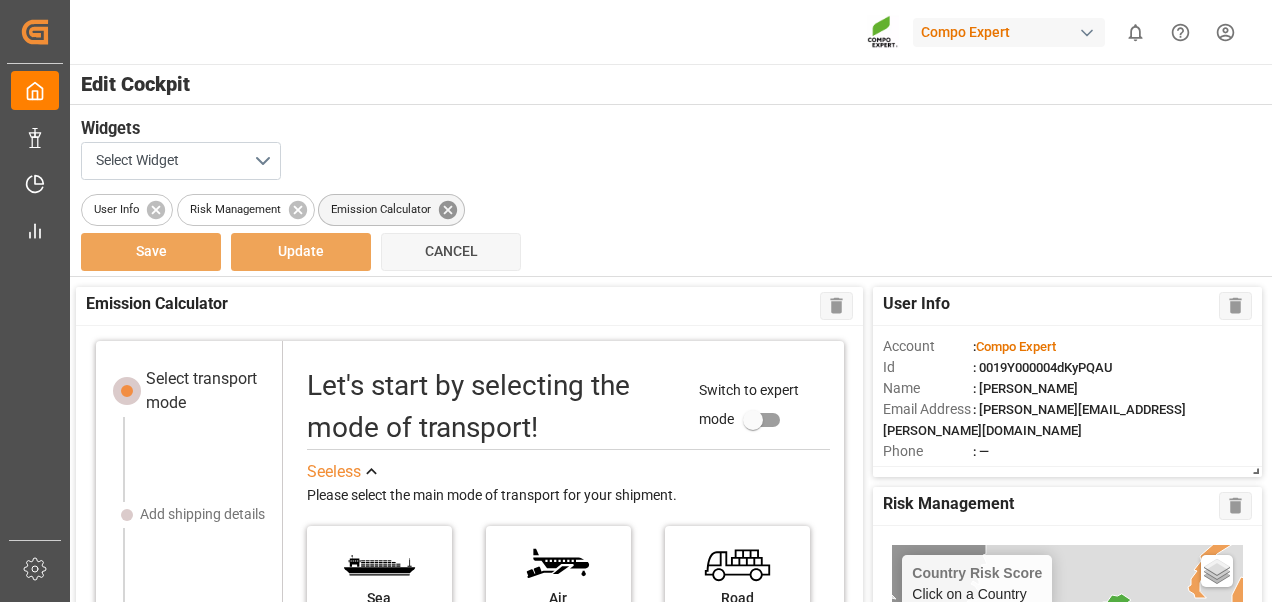 click 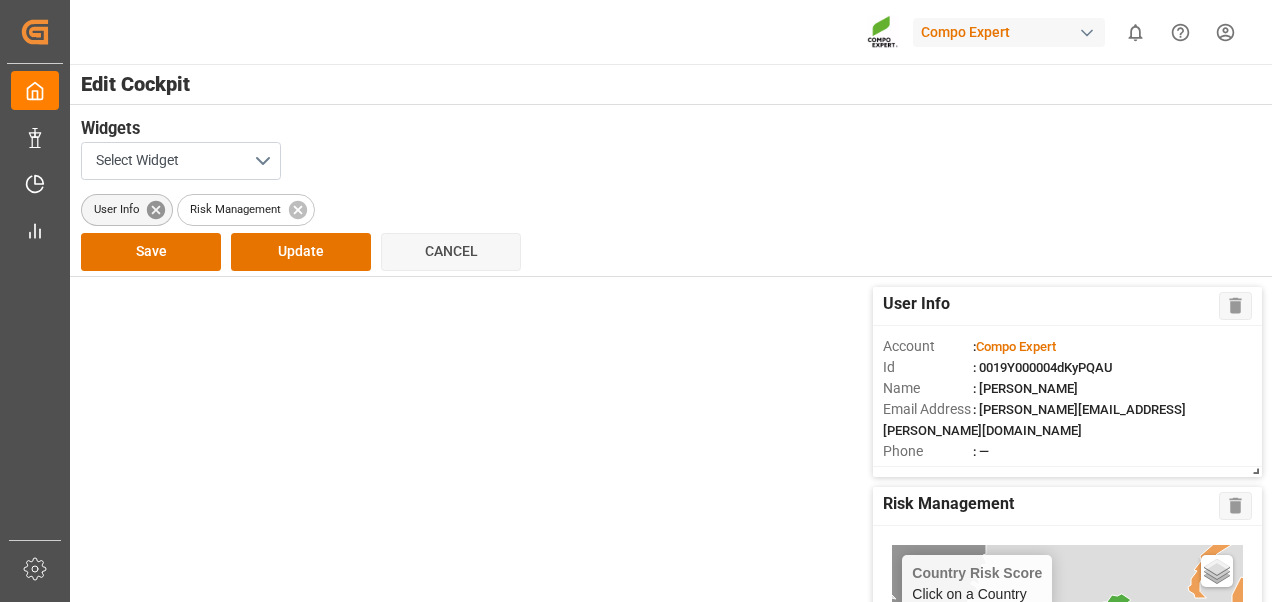 click 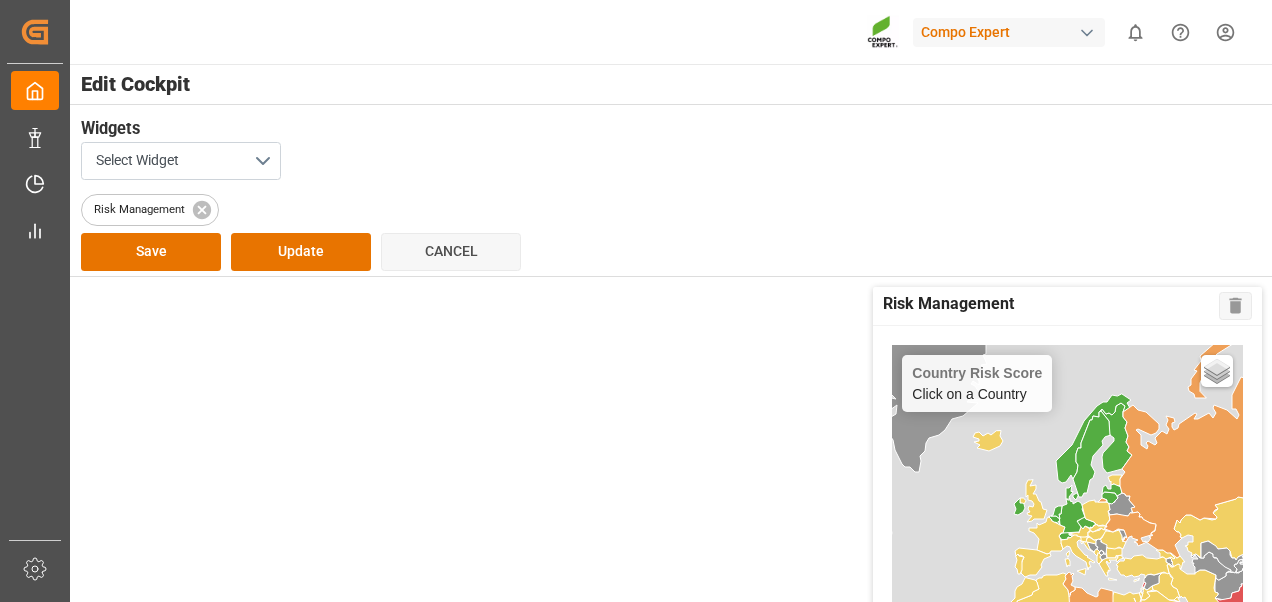click on "Widgets" at bounding box center (658, 129) 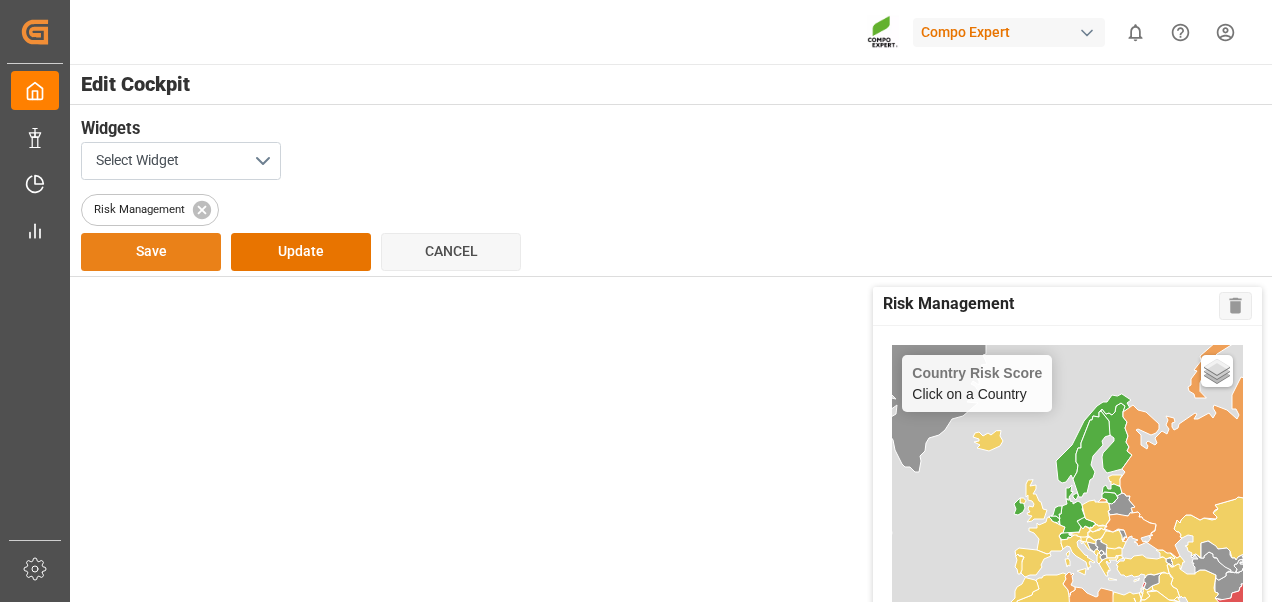 click on "Save" at bounding box center (151, 252) 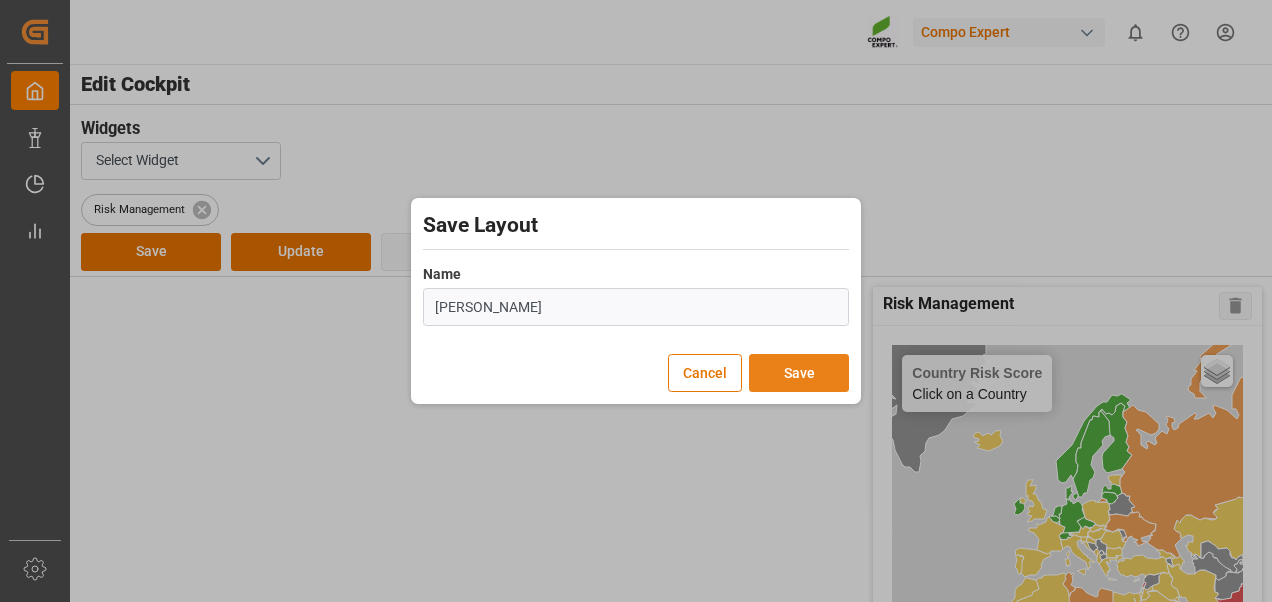 type on "[PERSON_NAME]" 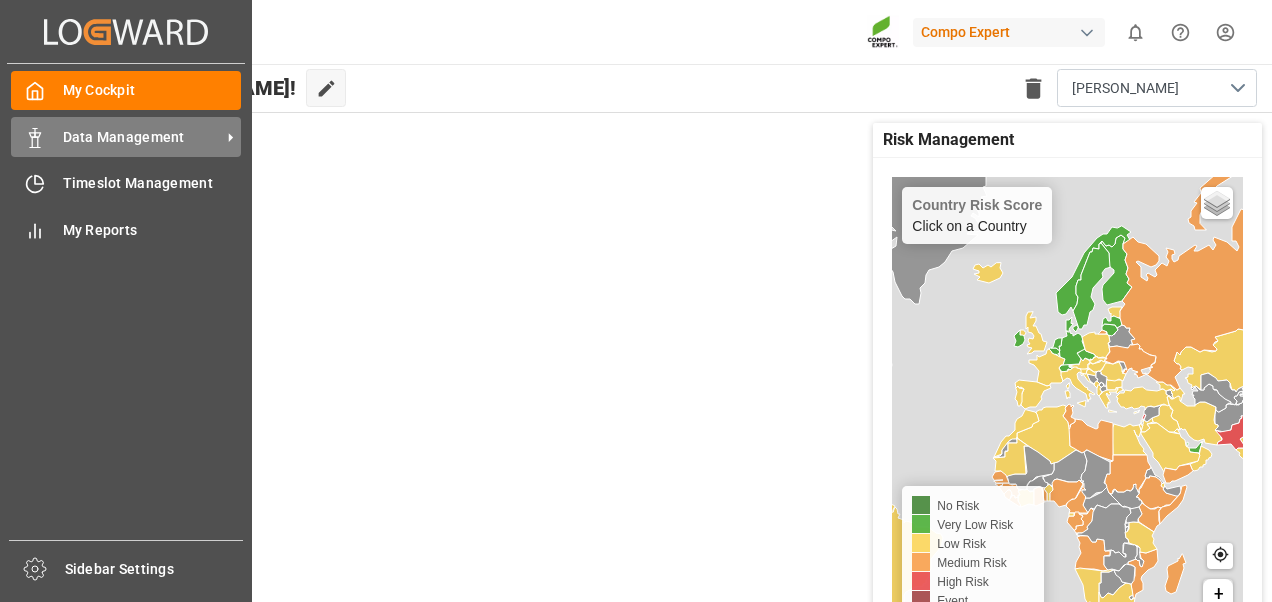 click on "Data Management" at bounding box center [142, 137] 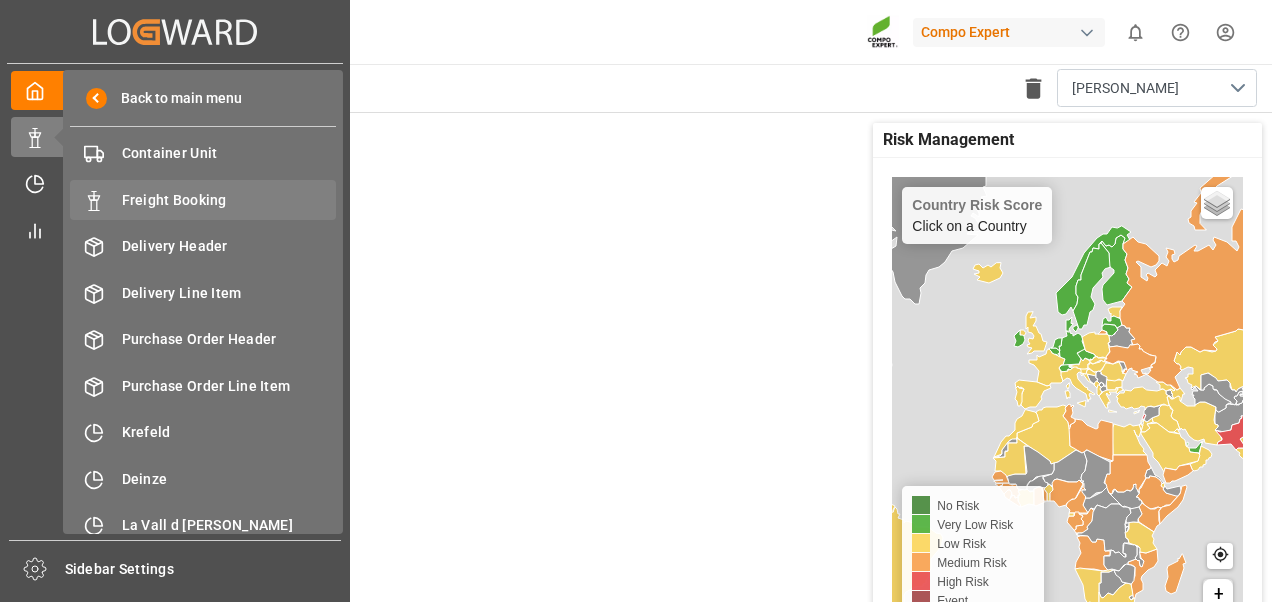 click on "Freight Booking" at bounding box center (229, 200) 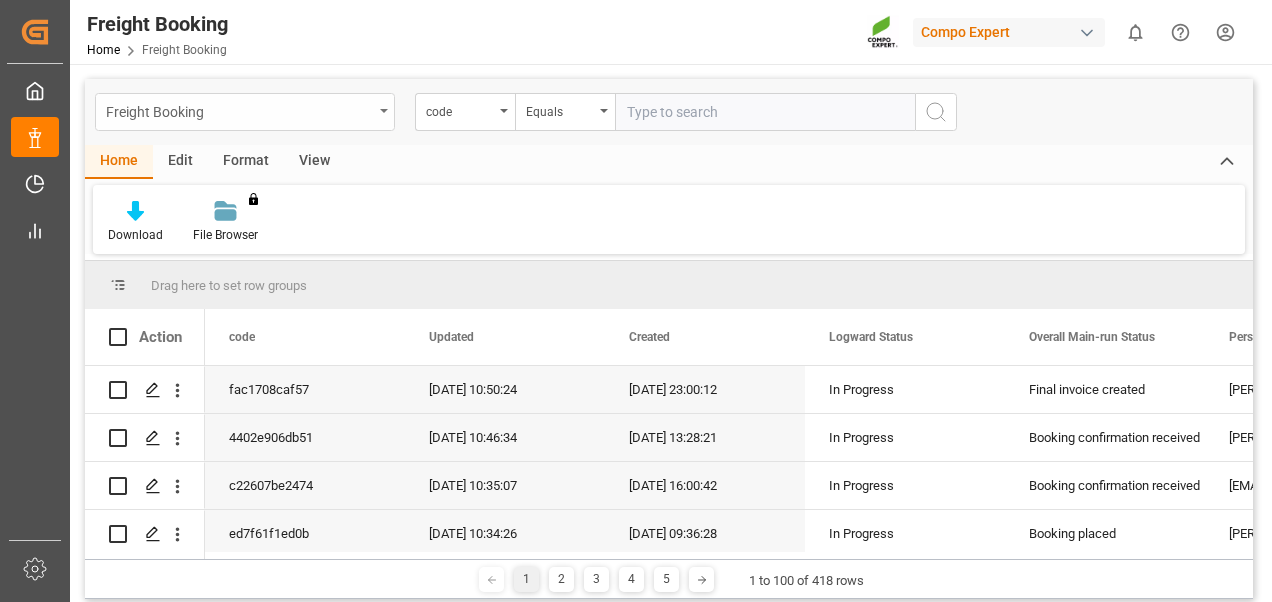 click on "Freight Booking" at bounding box center [239, 110] 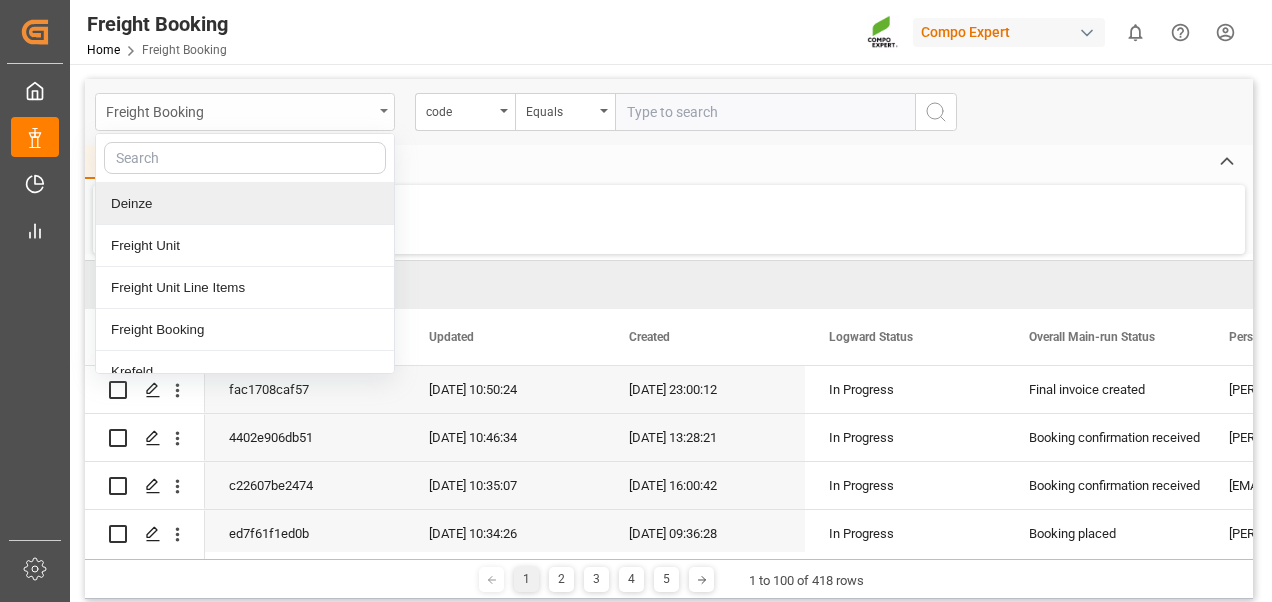 click on "Freight Booking" at bounding box center [239, 110] 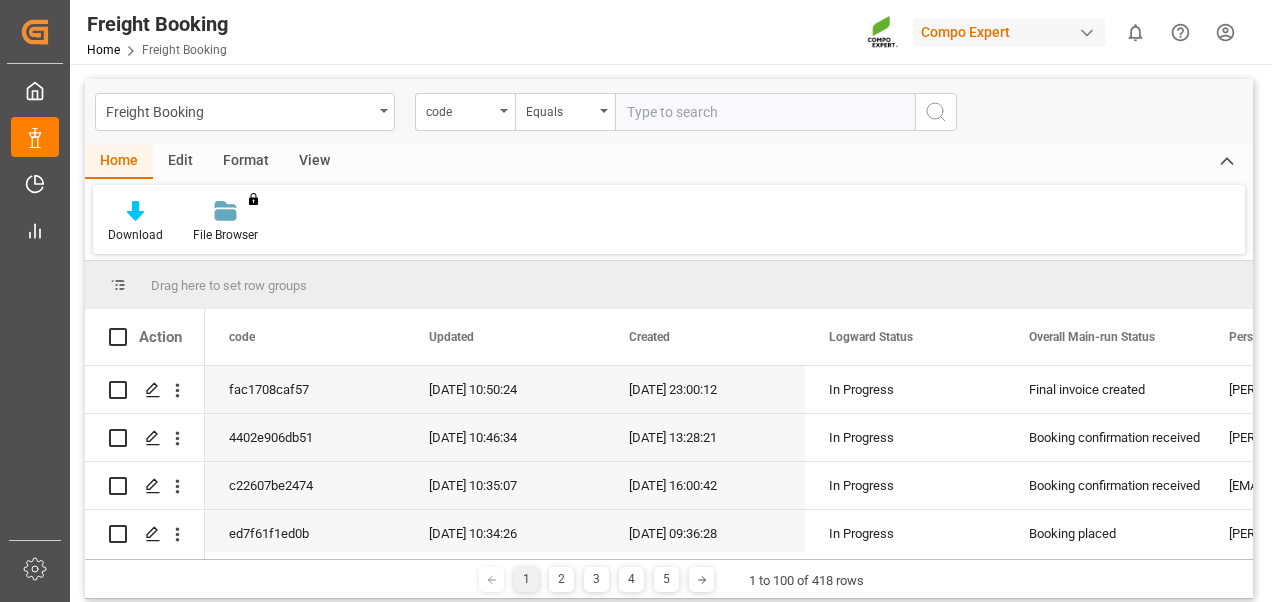 click on "View" at bounding box center (314, 162) 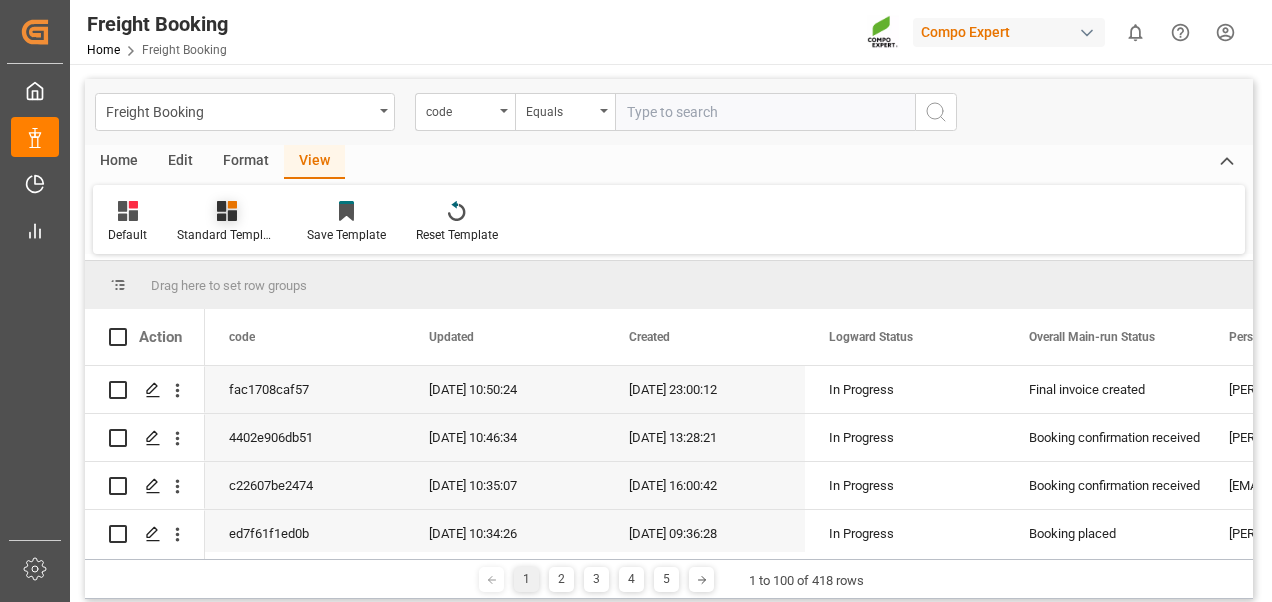 click on "Standard Templates" at bounding box center (227, 222) 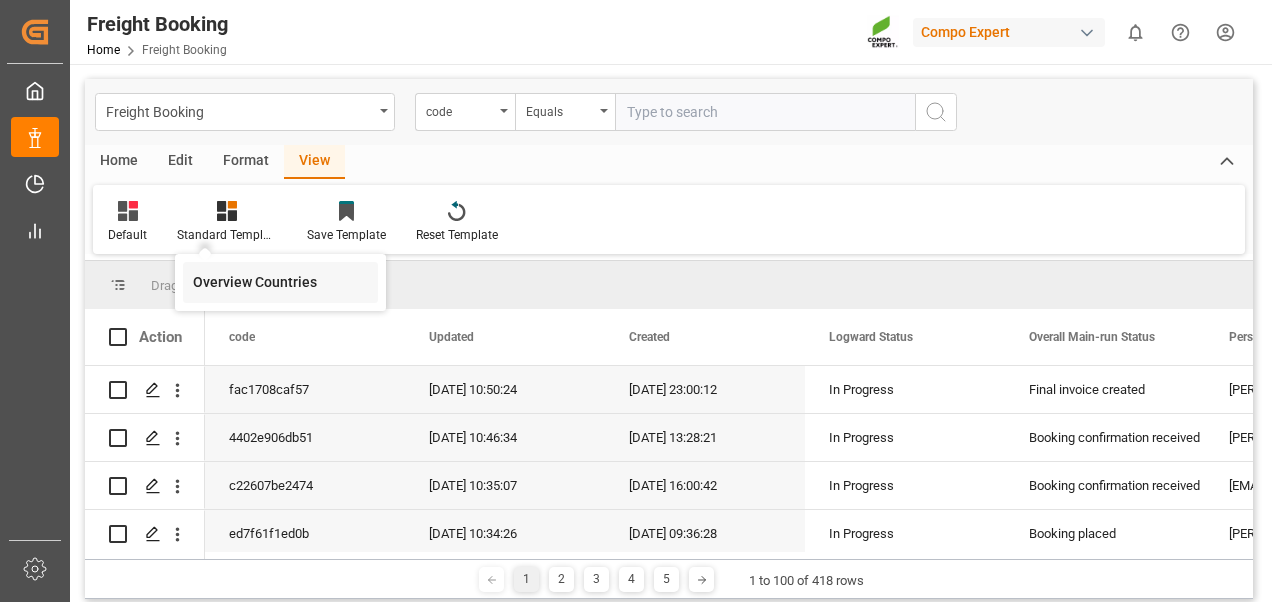 click on "Overview Countries" at bounding box center (280, 282) 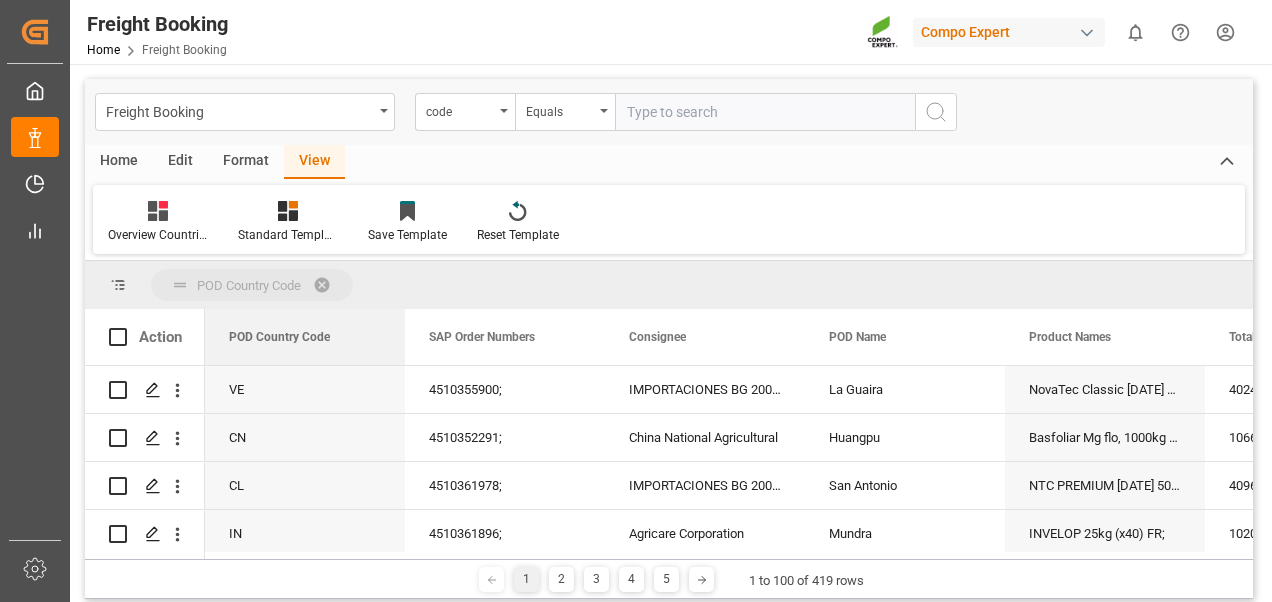 drag, startPoint x: 290, startPoint y: 336, endPoint x: 294, endPoint y: 286, distance: 50.159744 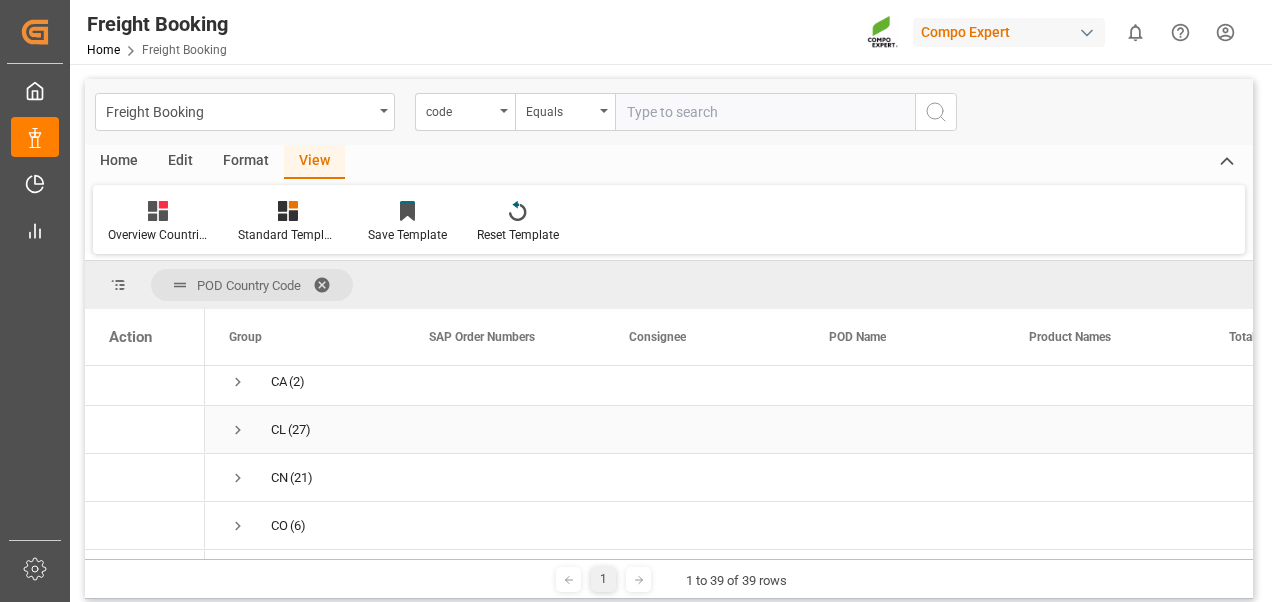 scroll, scrollTop: 300, scrollLeft: 0, axis: vertical 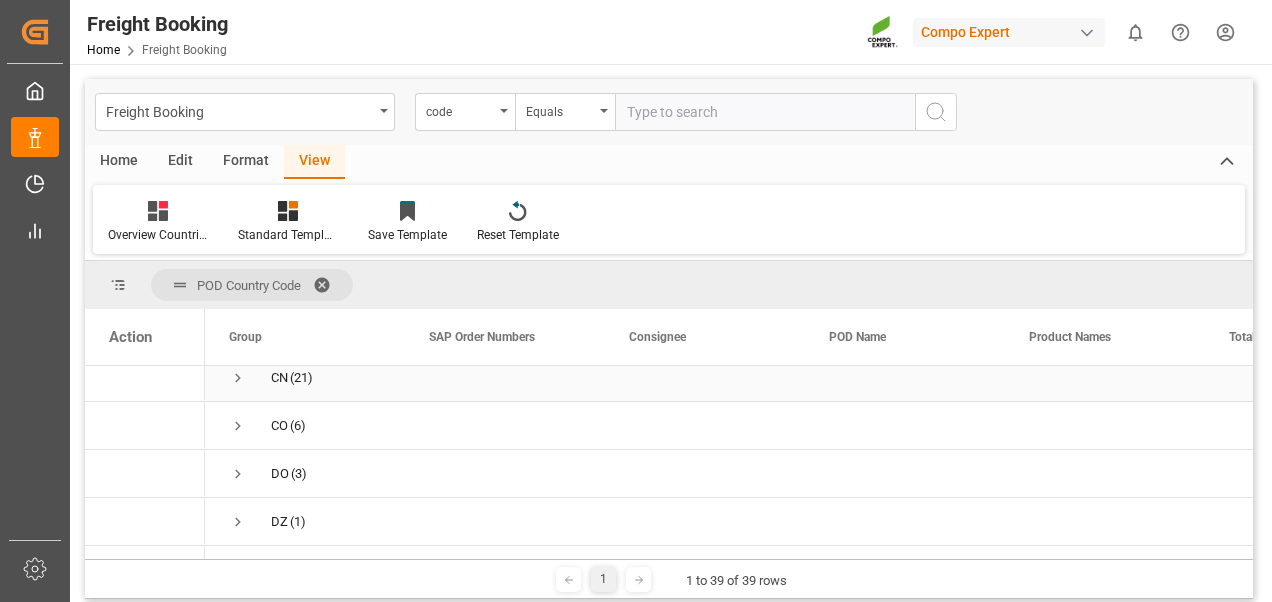 click at bounding box center [238, 378] 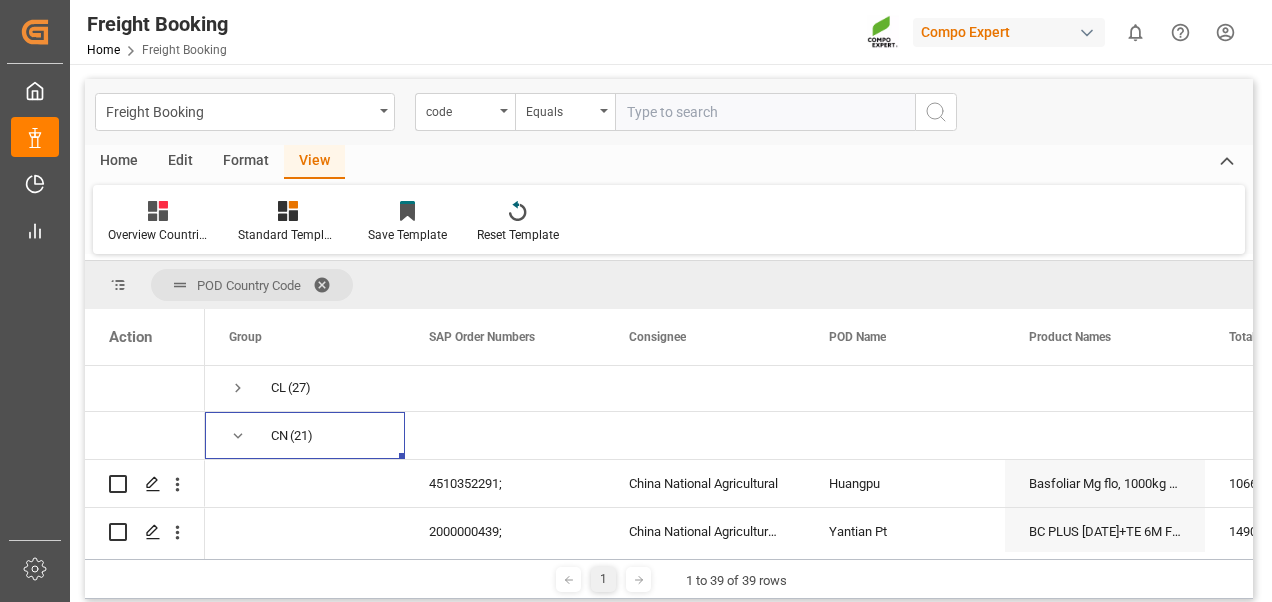 scroll, scrollTop: 200, scrollLeft: 0, axis: vertical 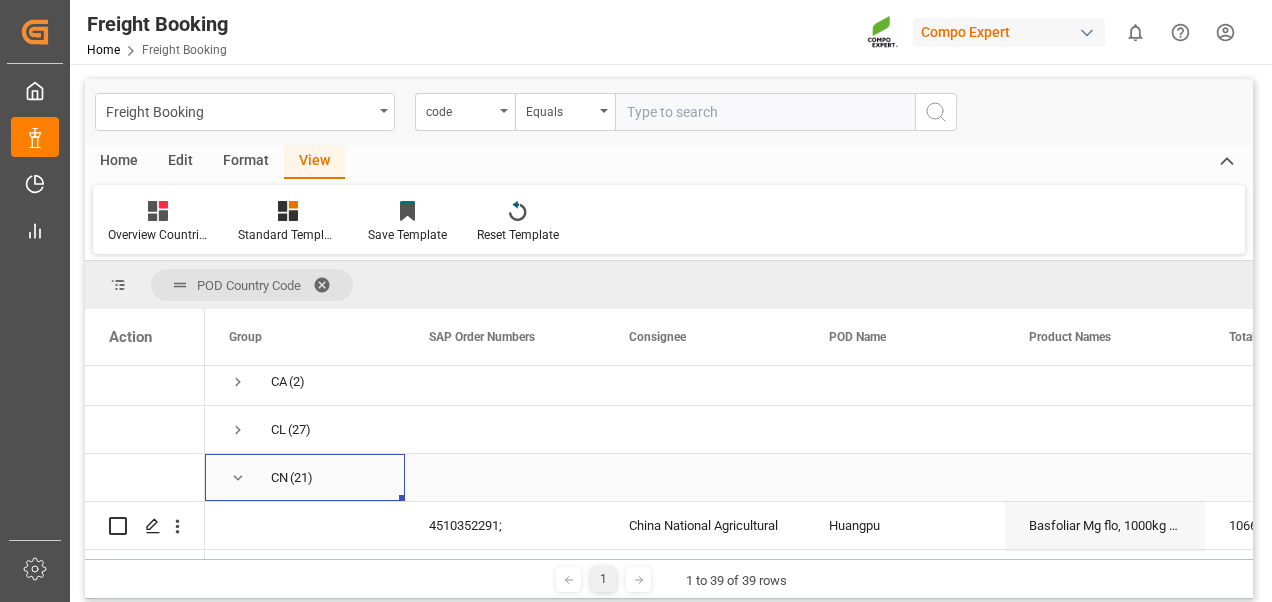 click at bounding box center (238, 478) 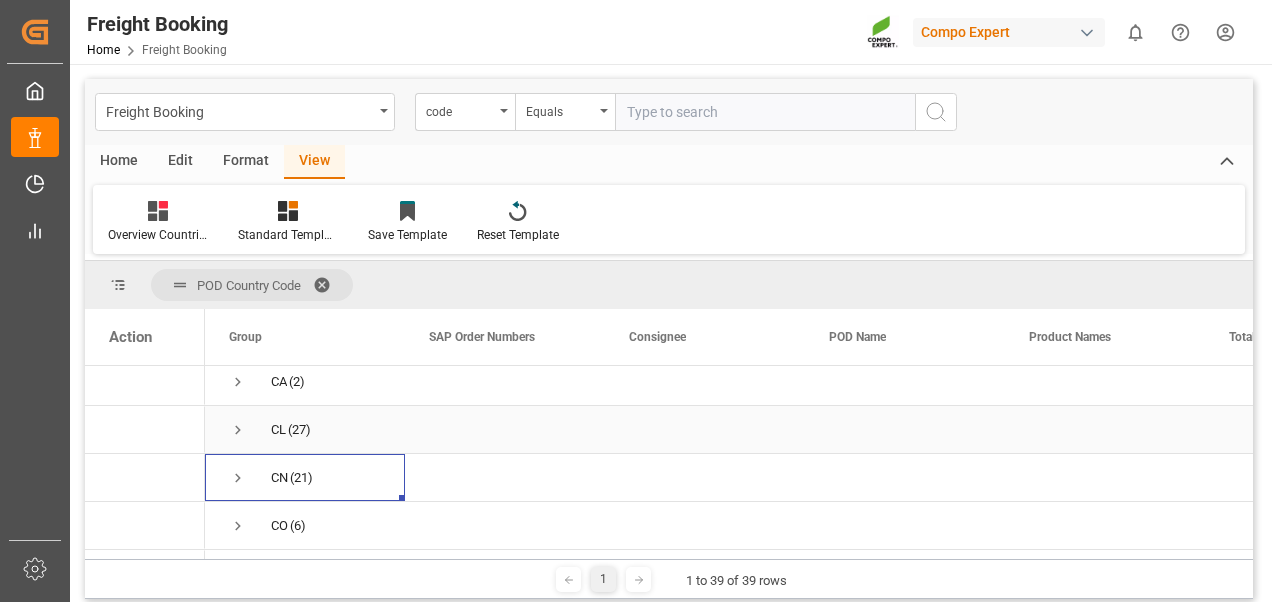 click at bounding box center [238, 430] 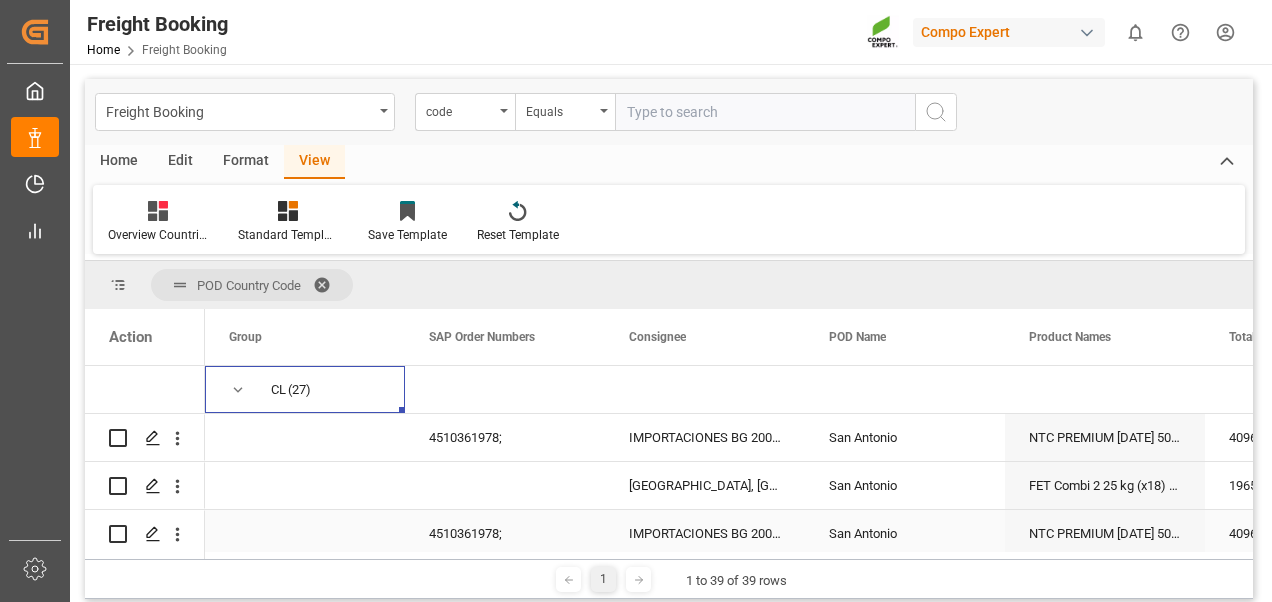 scroll, scrollTop: 200, scrollLeft: 0, axis: vertical 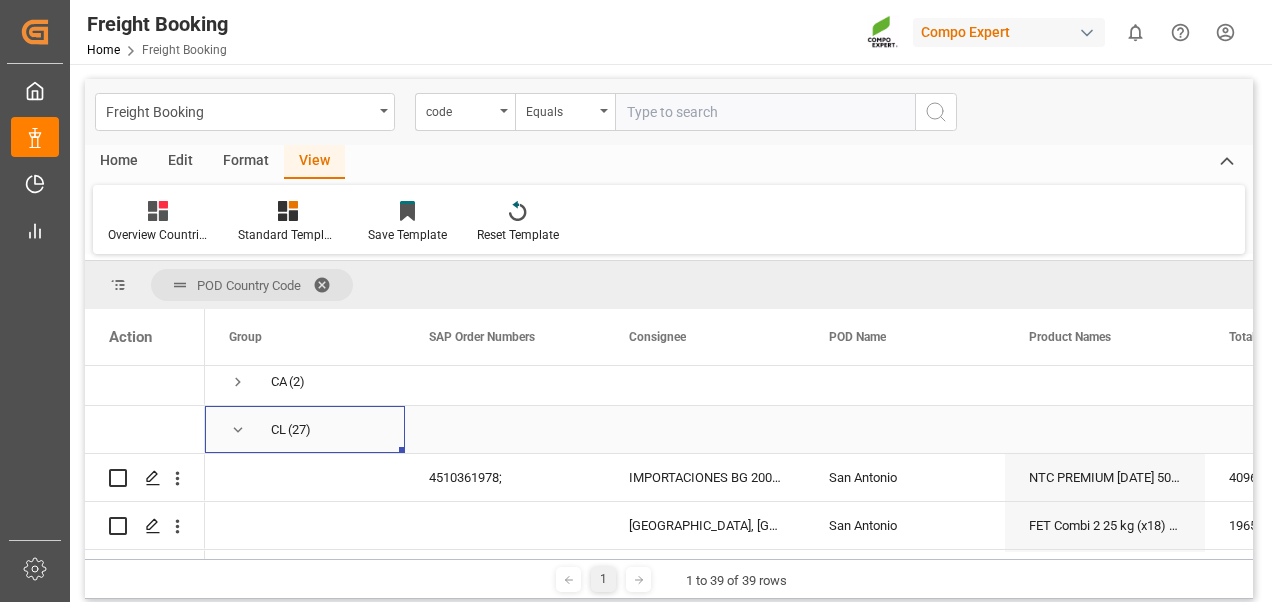 click at bounding box center (238, 430) 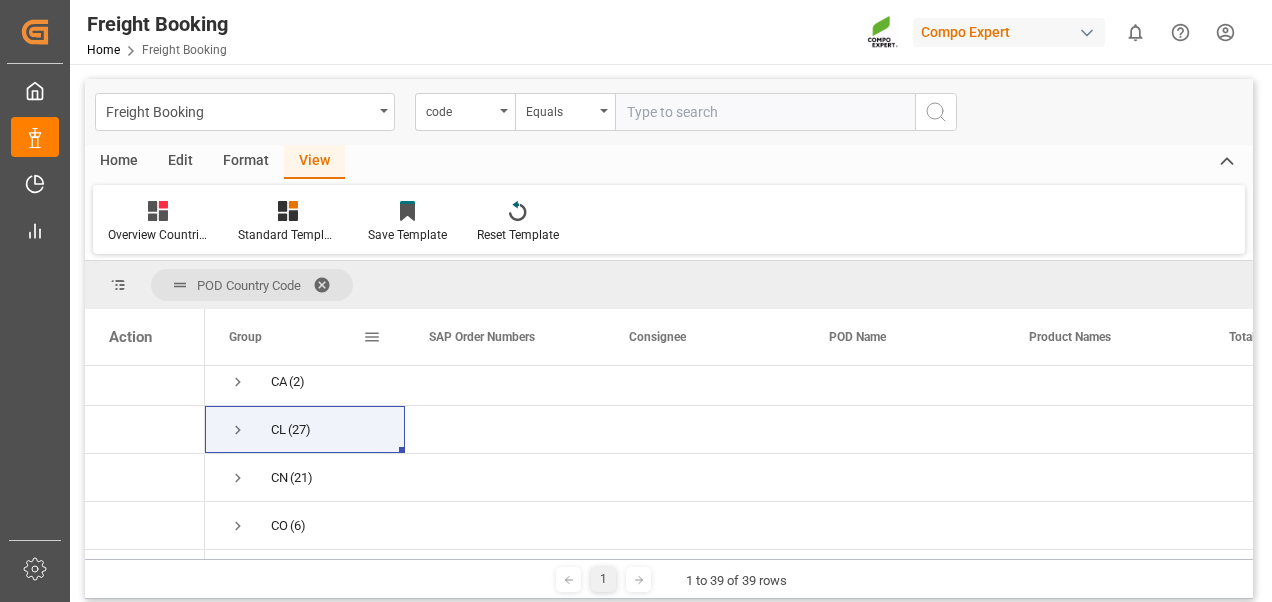 drag, startPoint x: 266, startPoint y: 280, endPoint x: 274, endPoint y: 320, distance: 40.792156 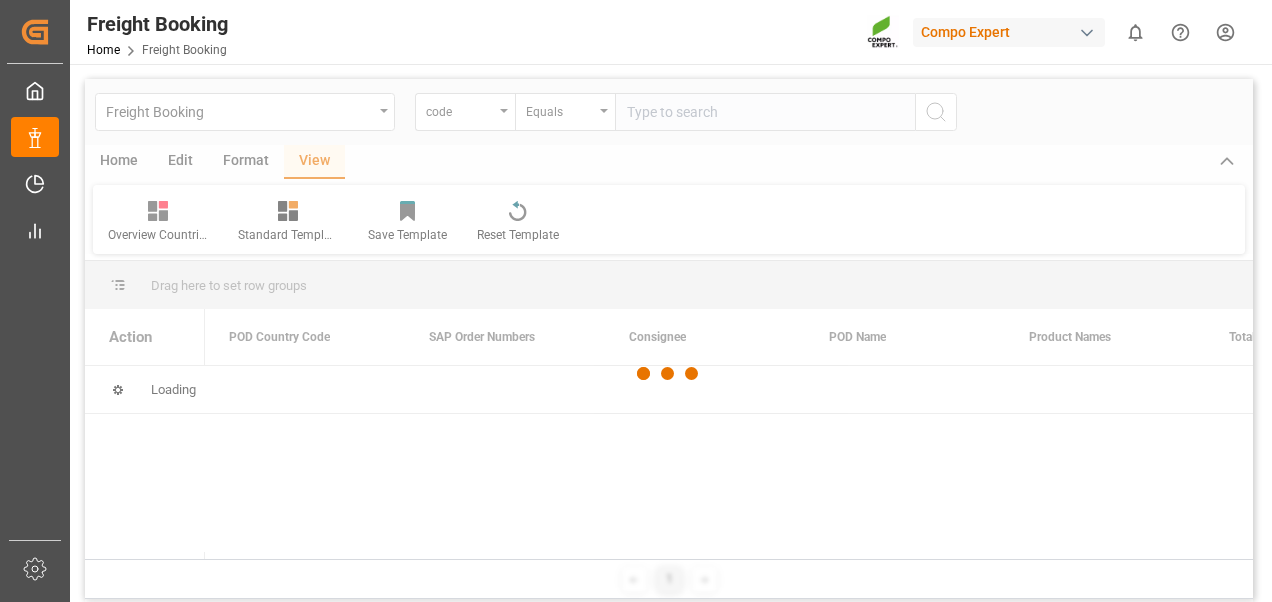 scroll, scrollTop: 0, scrollLeft: 0, axis: both 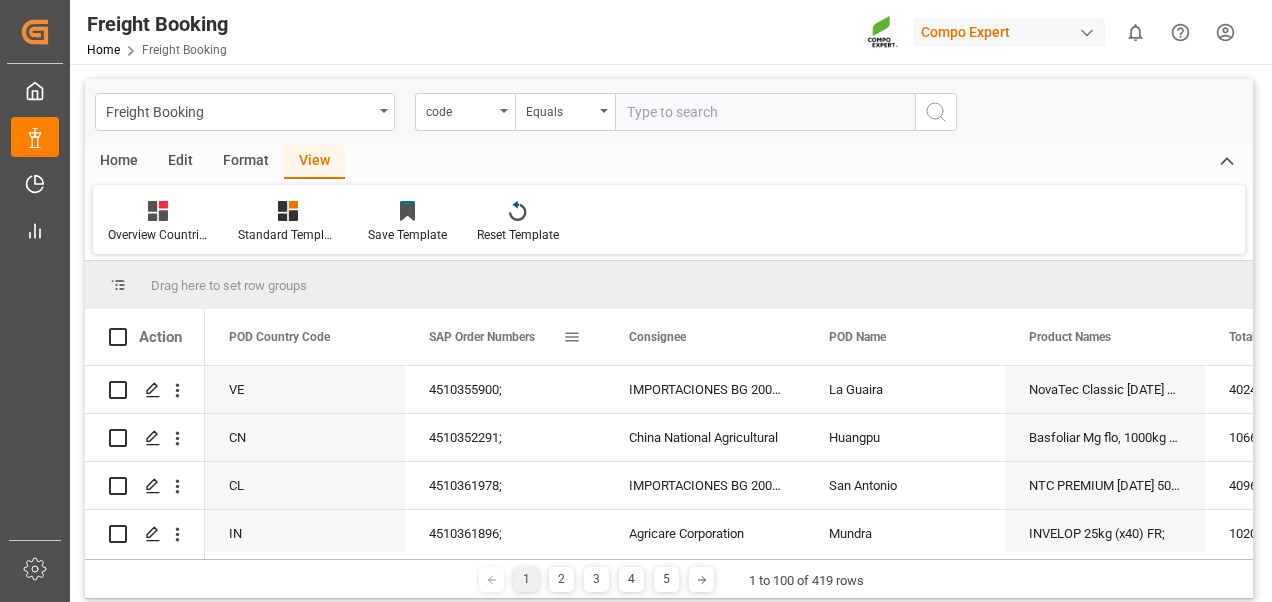 click at bounding box center [572, 337] 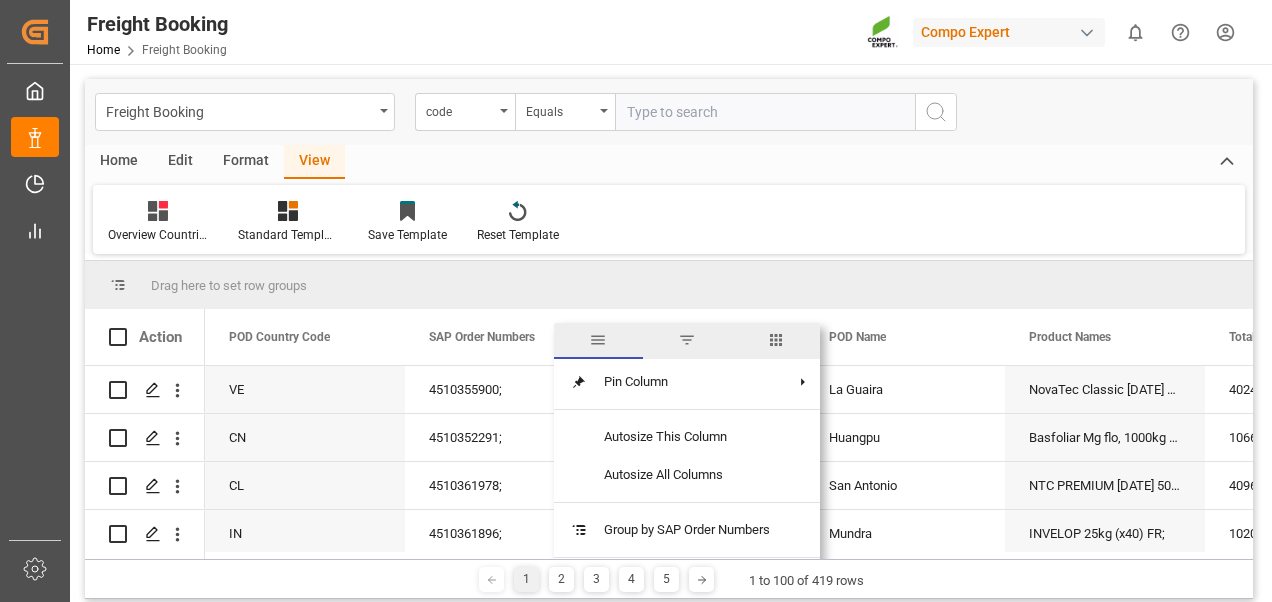click at bounding box center (687, 340) 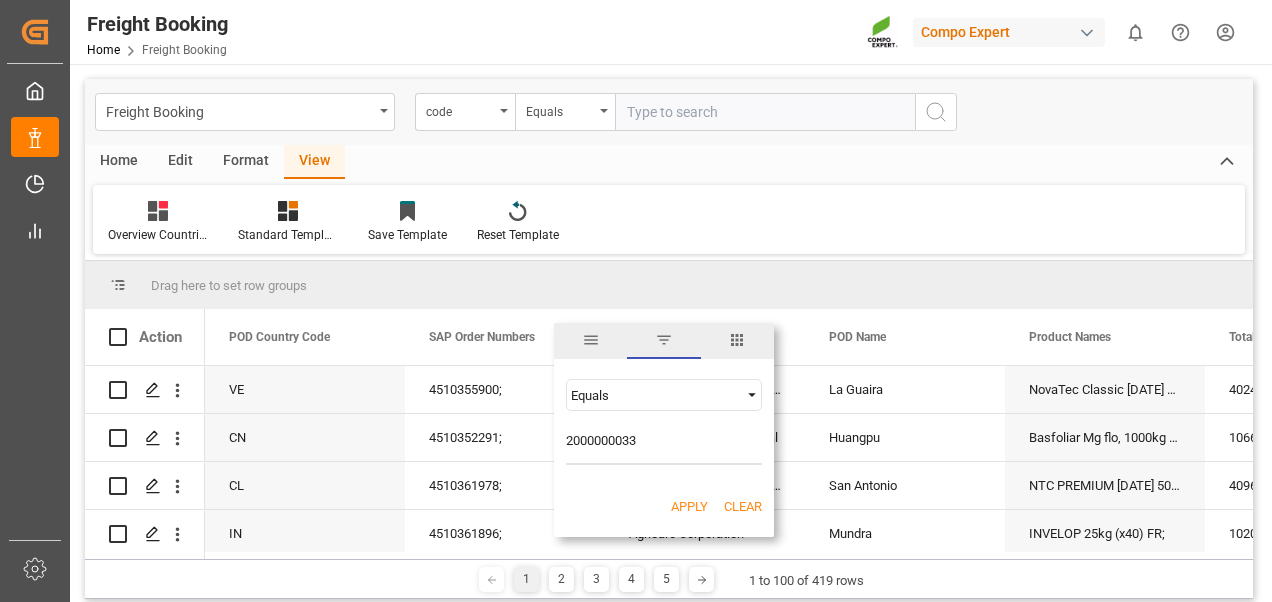 type on "2000000033" 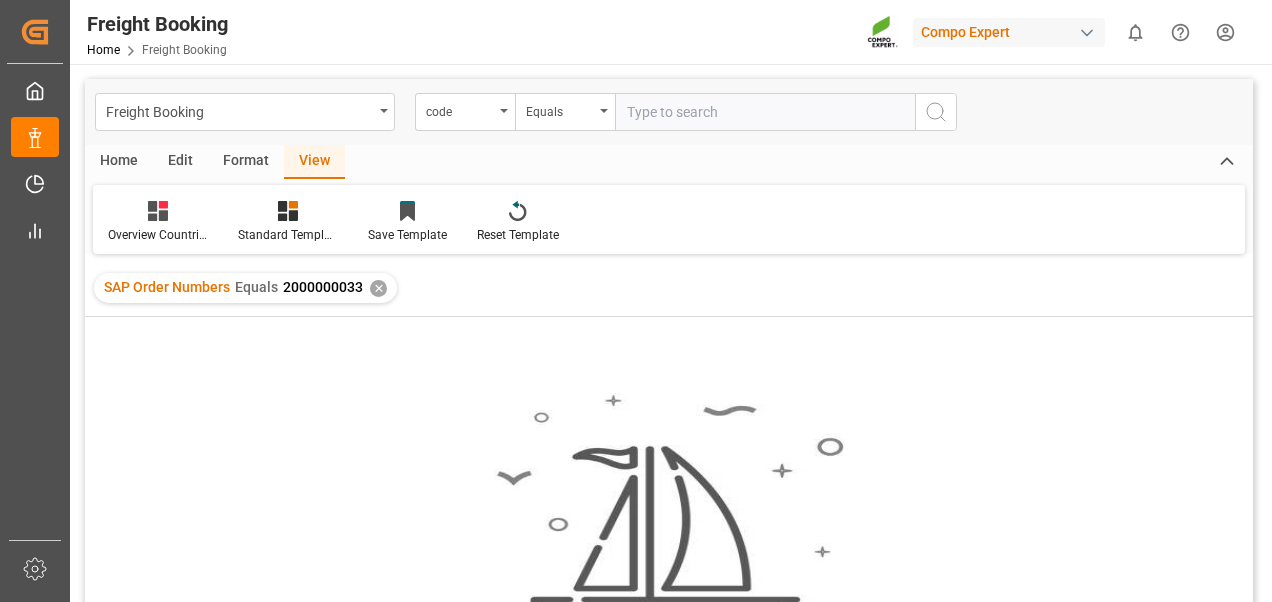 click on "✕" at bounding box center [378, 288] 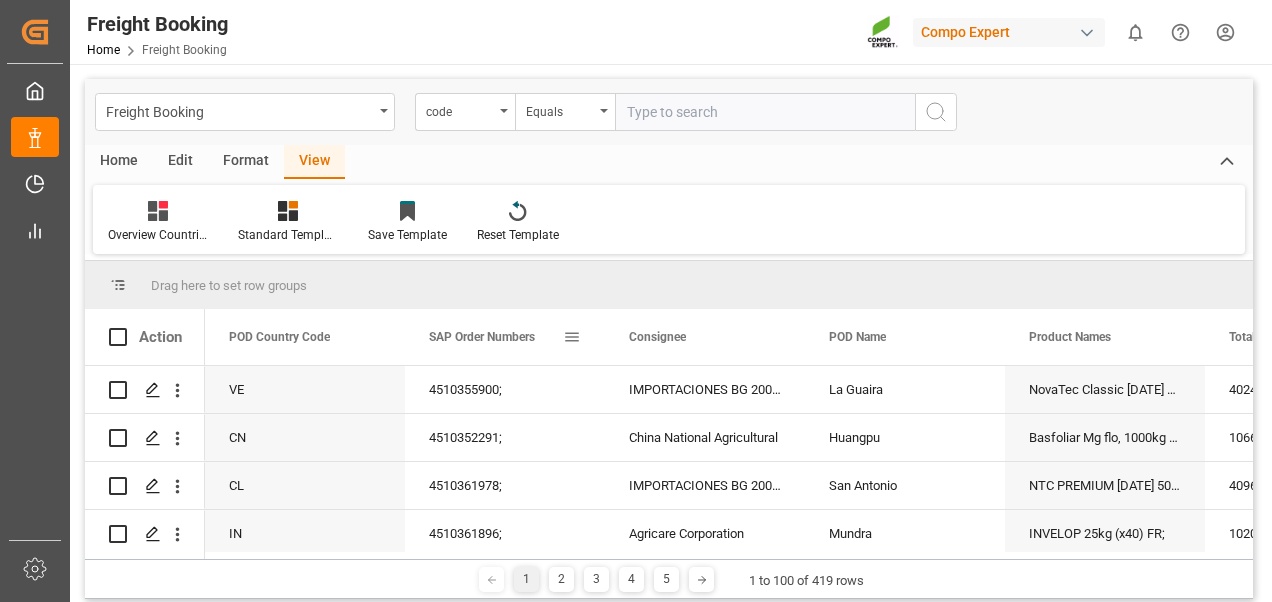 click on "SAP Order Numbers" at bounding box center [482, 337] 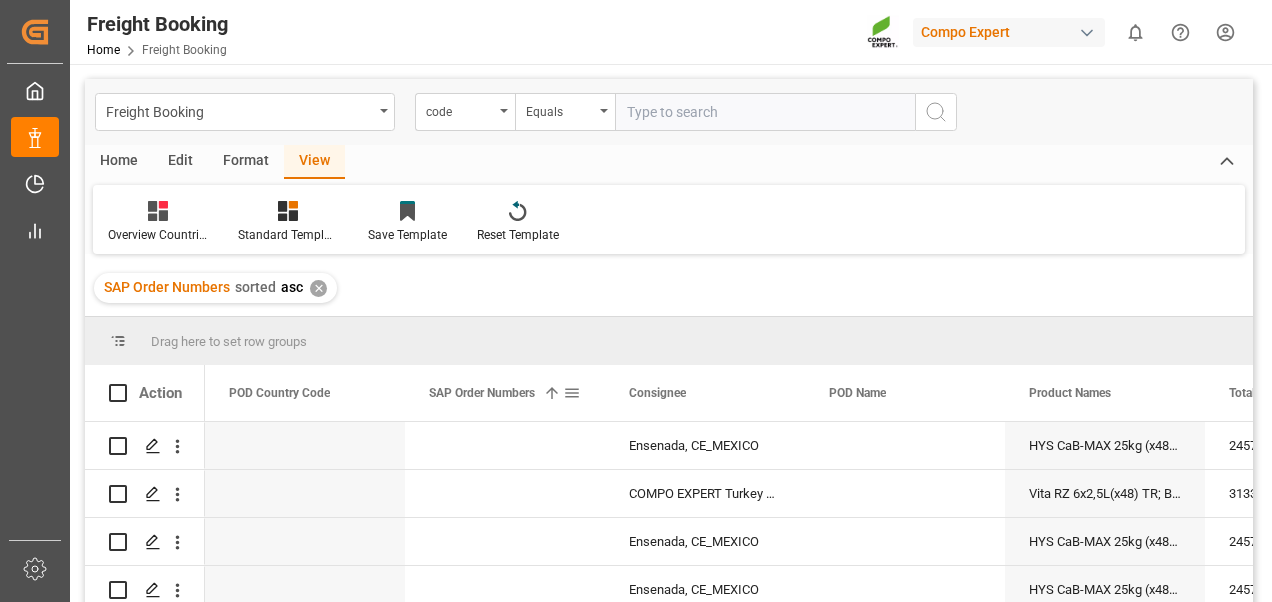 click at bounding box center (572, 393) 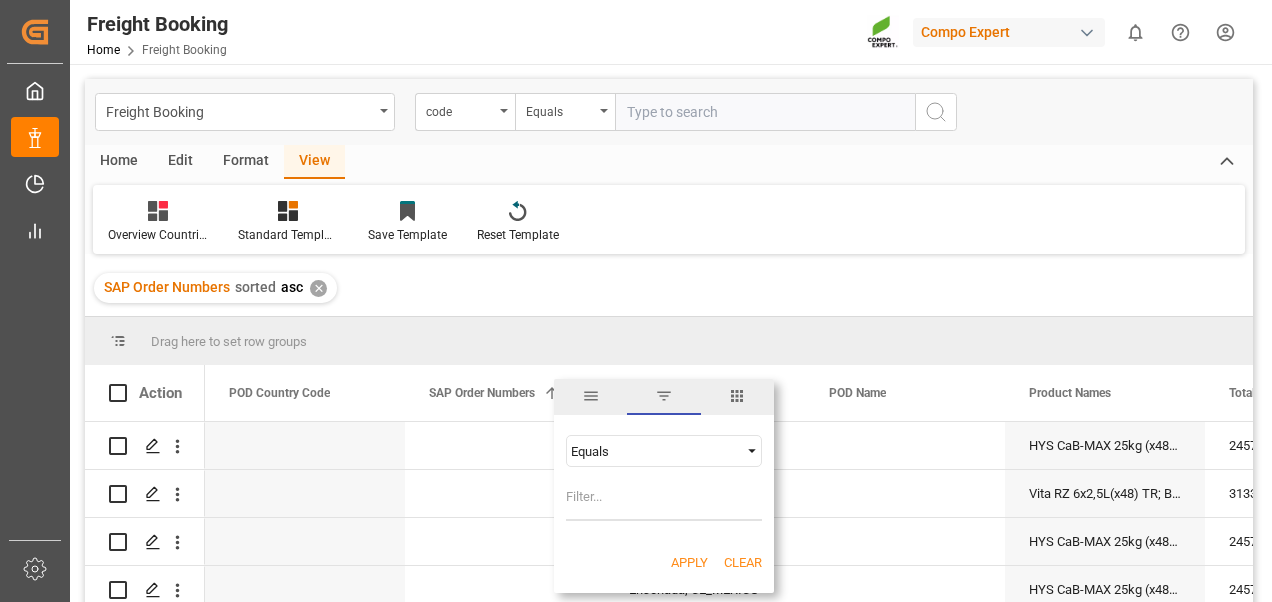 click at bounding box center [752, 451] 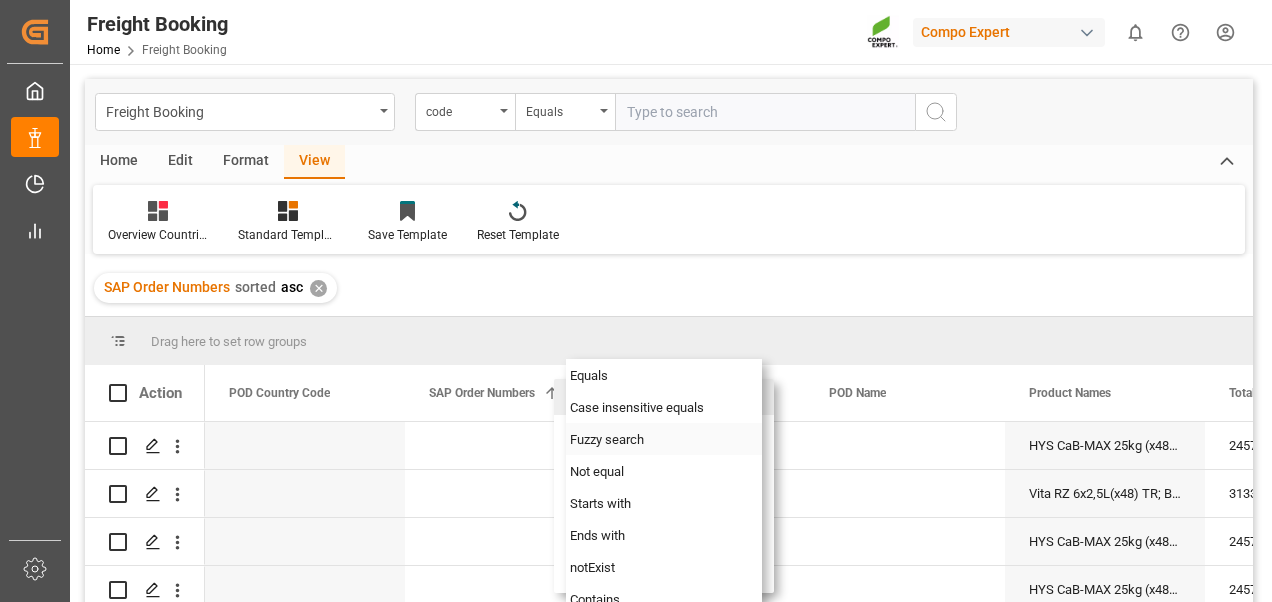 click on "Fuzzy search" at bounding box center [607, 439] 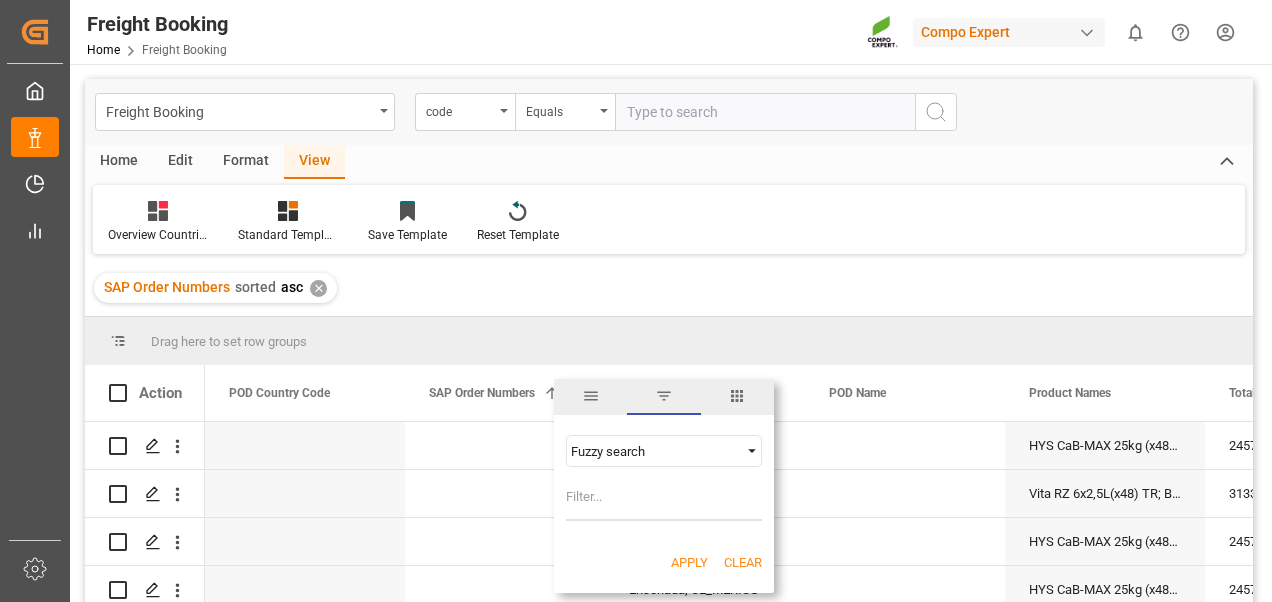 click at bounding box center [664, 501] 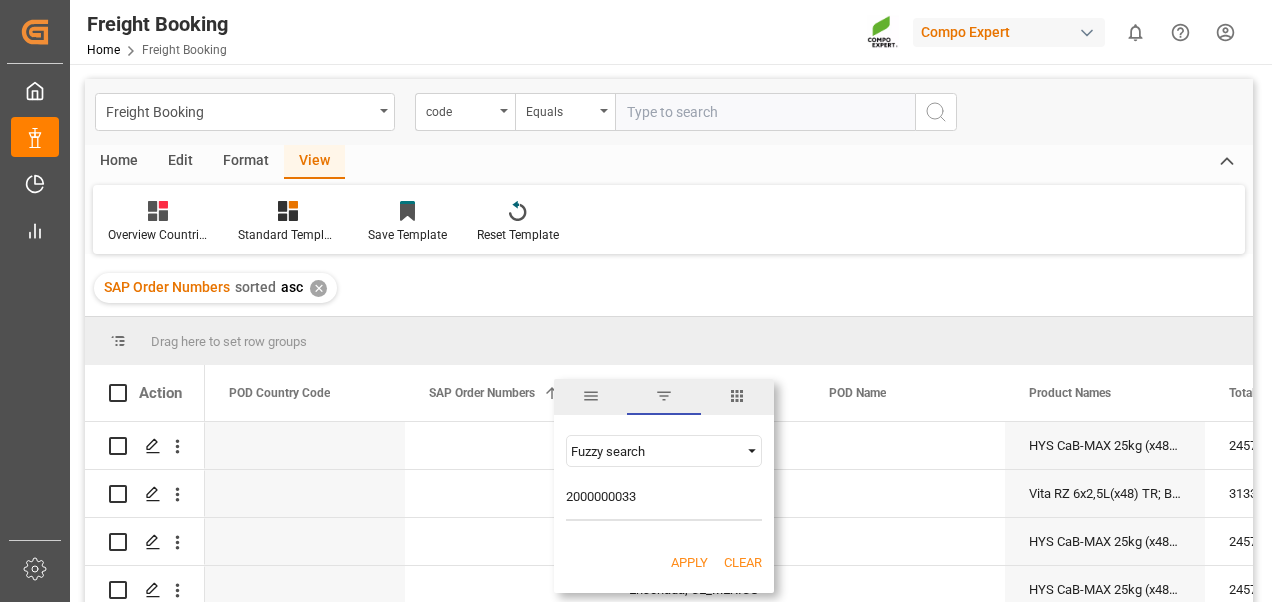 type on "2000000033" 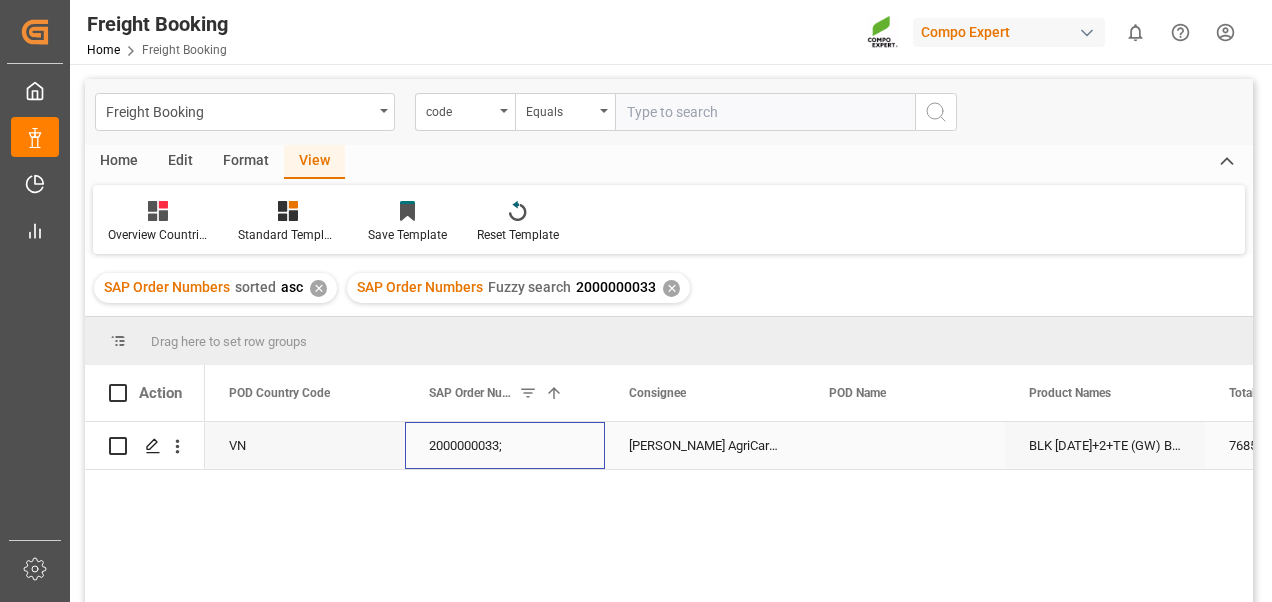 click on "2000000033;" at bounding box center [505, 445] 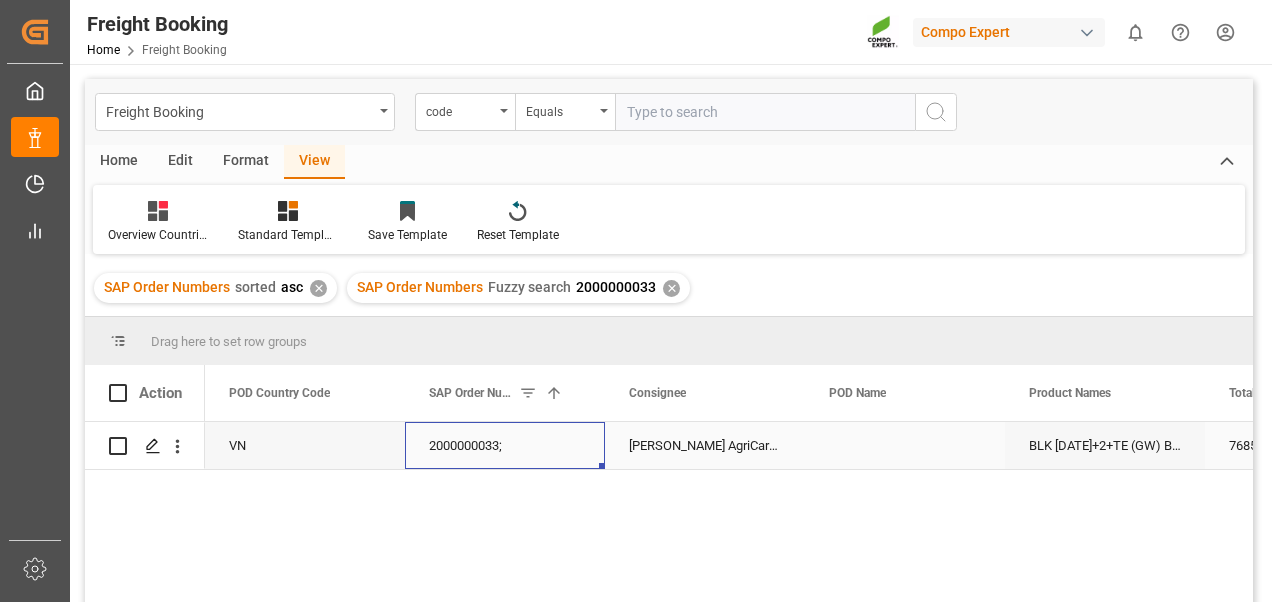 click on "2000000033;" at bounding box center (505, 445) 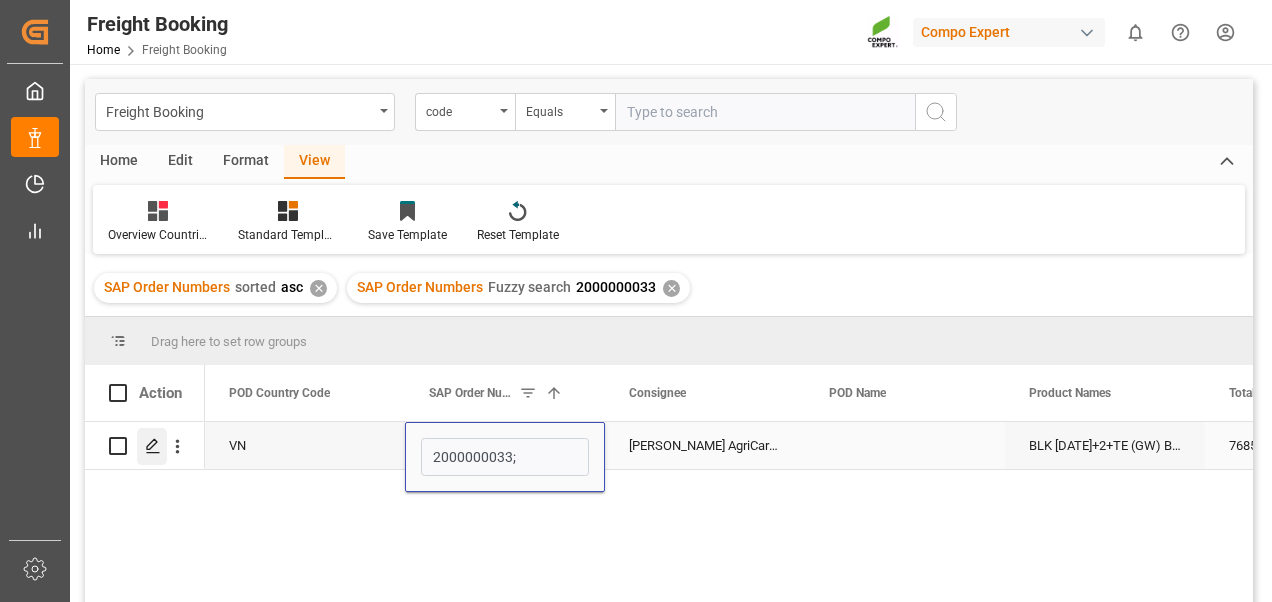 click at bounding box center [152, 446] 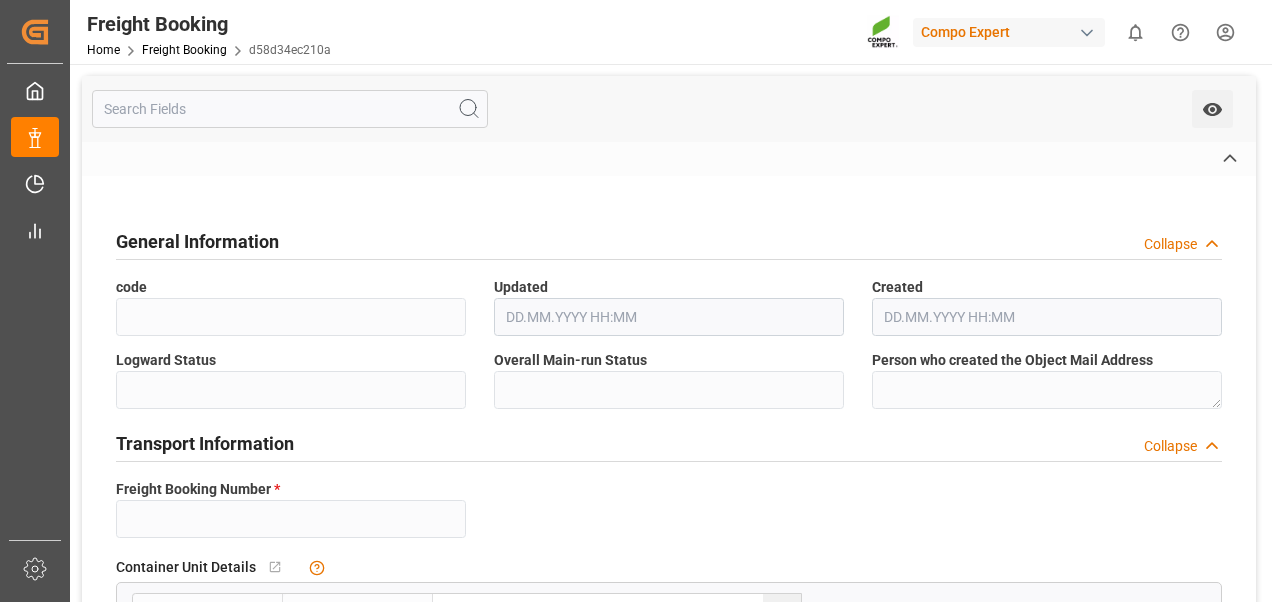 type on "6200000029" 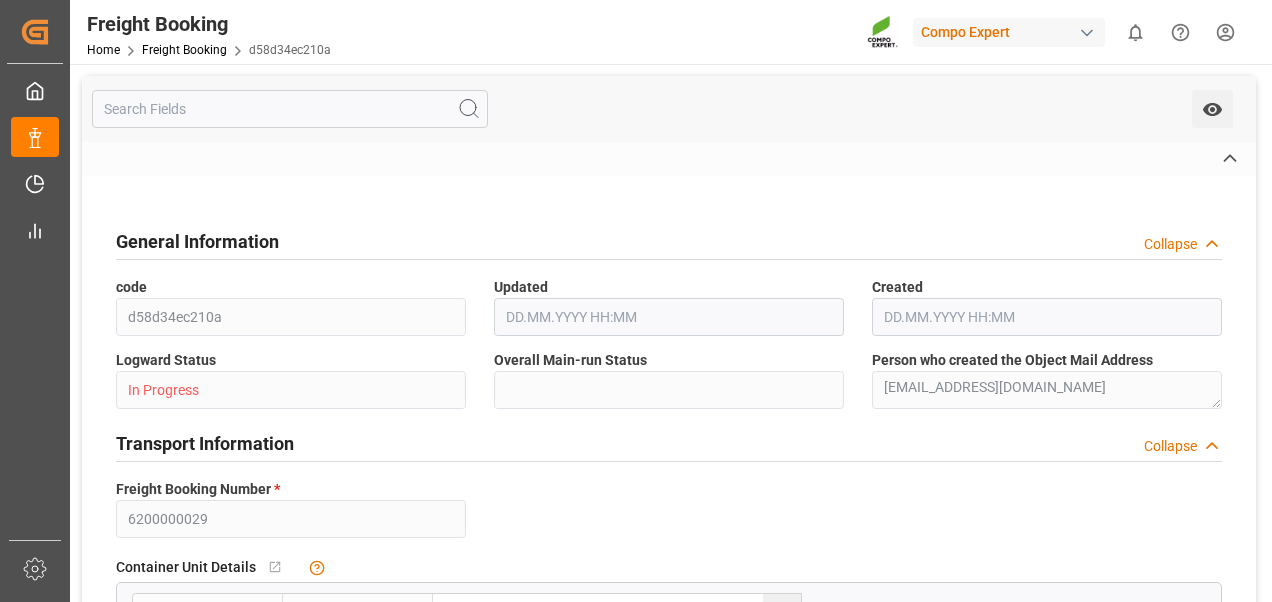 type on "[PERSON_NAME]" 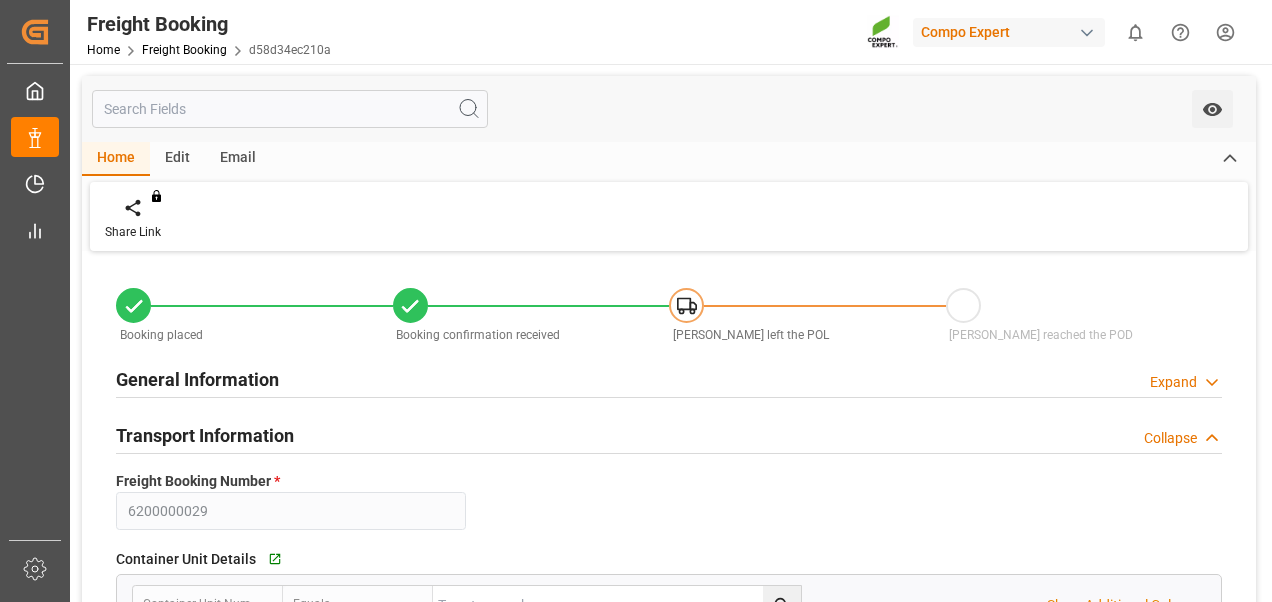 type on "[DATE] 01:00" 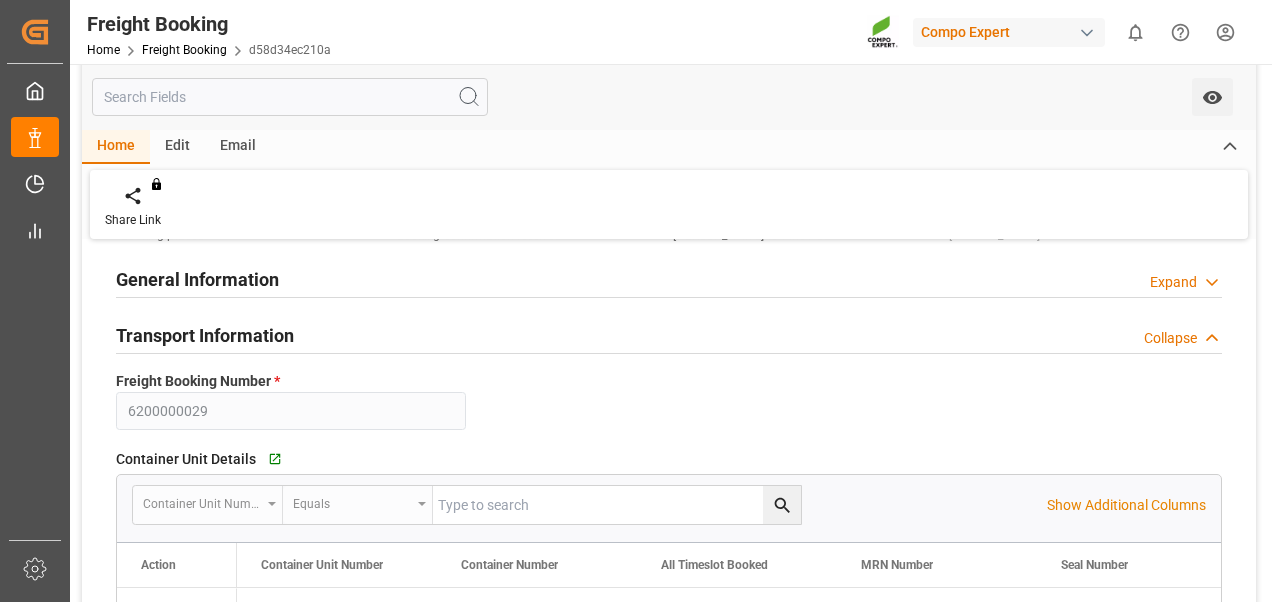 scroll, scrollTop: 200, scrollLeft: 0, axis: vertical 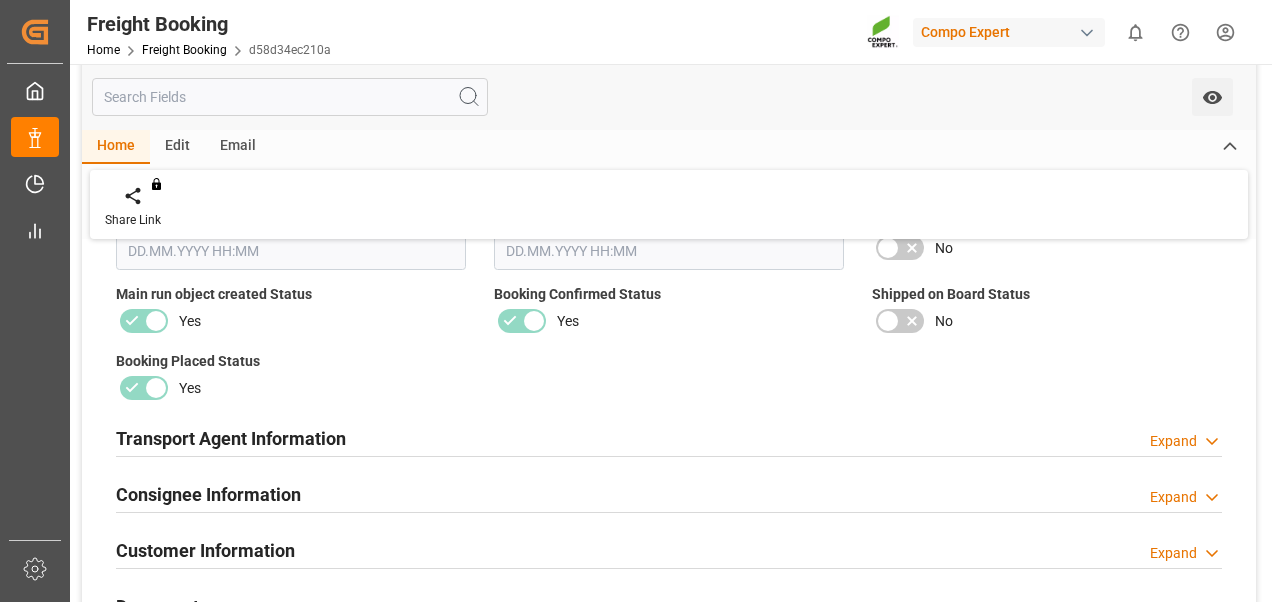 click 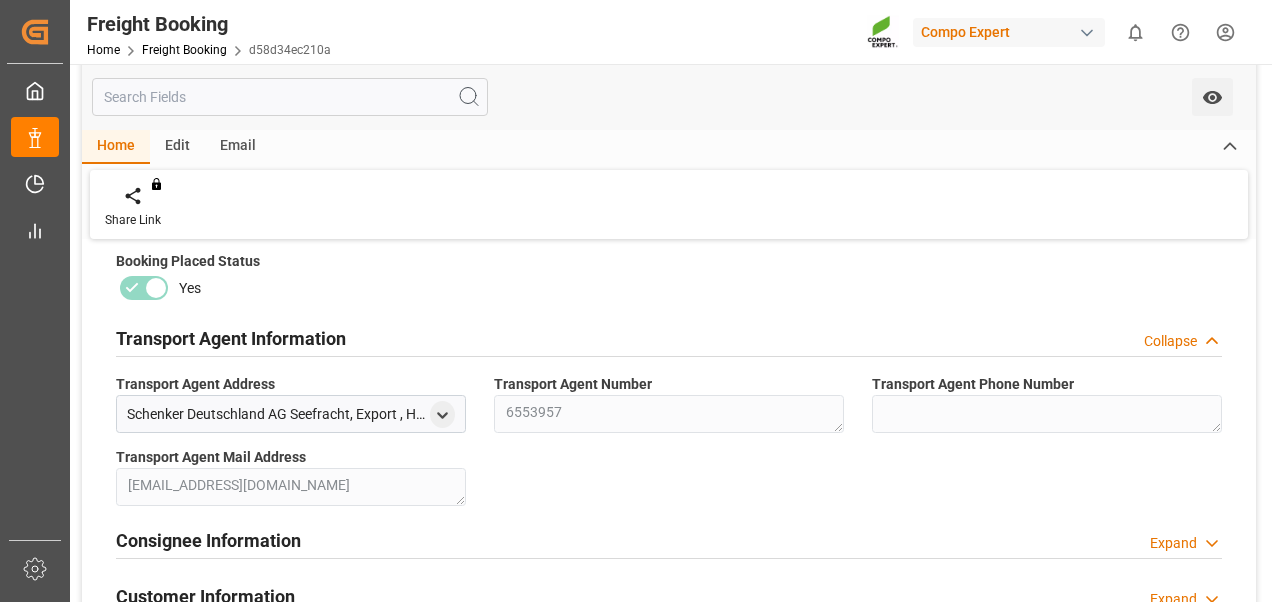 scroll, scrollTop: 2600, scrollLeft: 0, axis: vertical 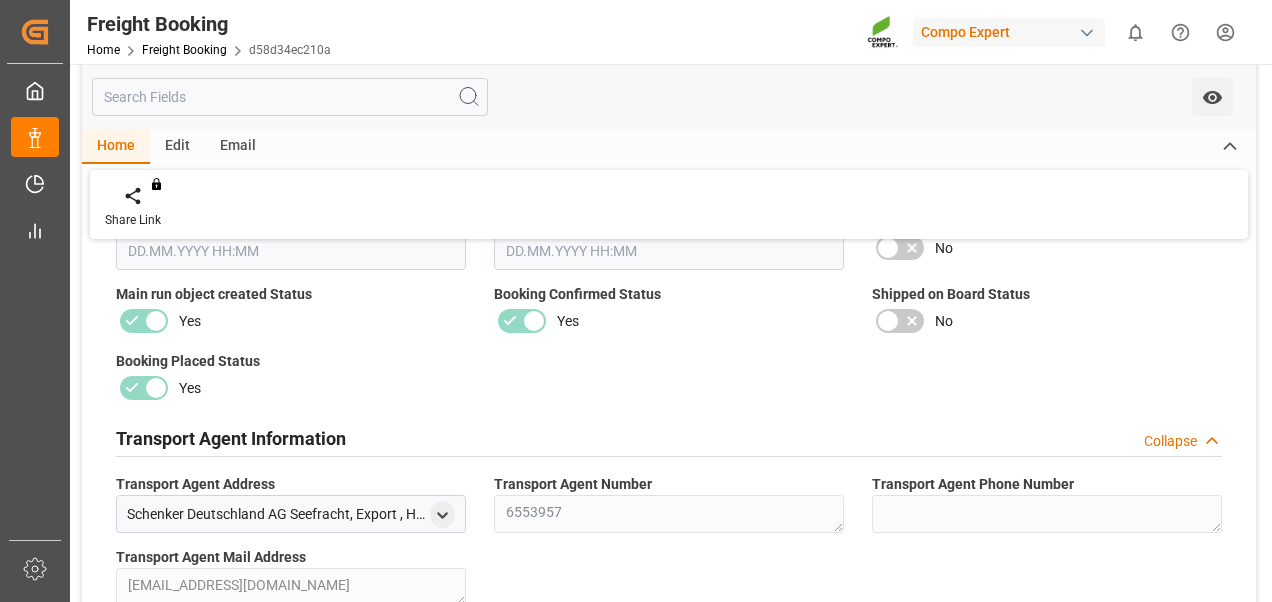 click 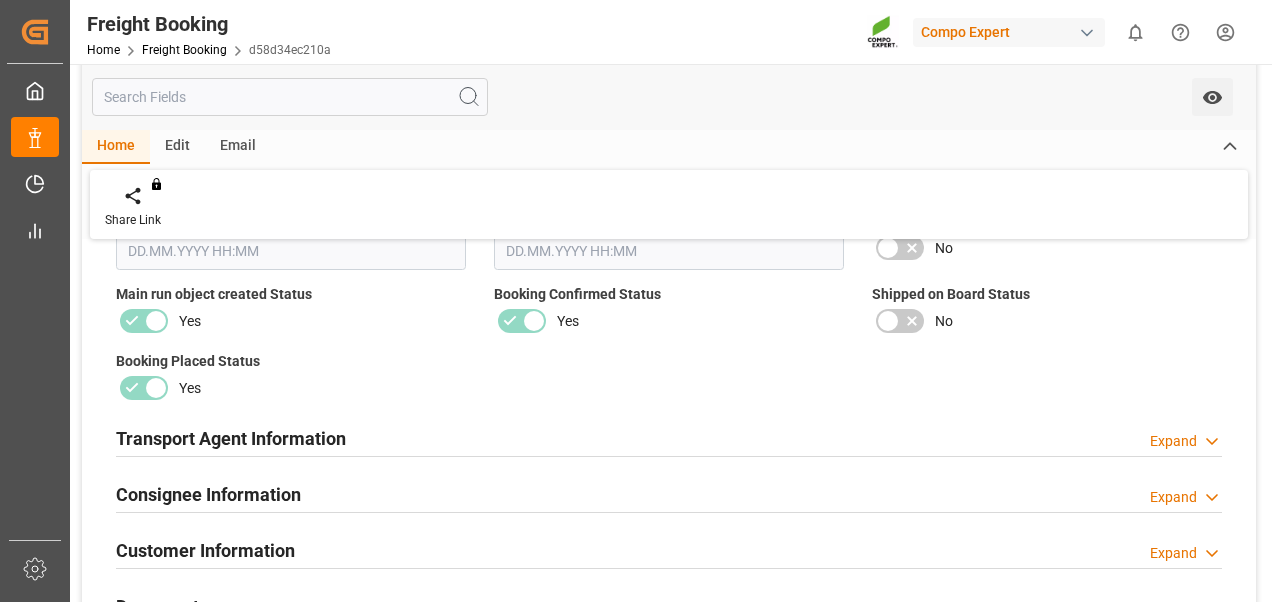 click 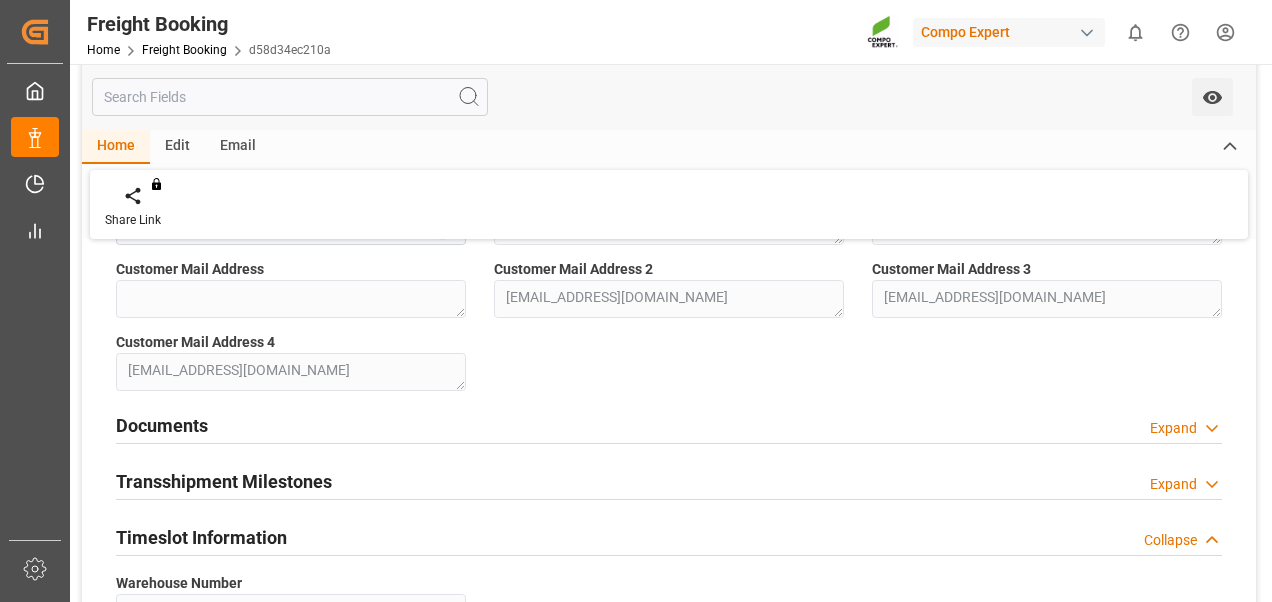 scroll, scrollTop: 2900, scrollLeft: 0, axis: vertical 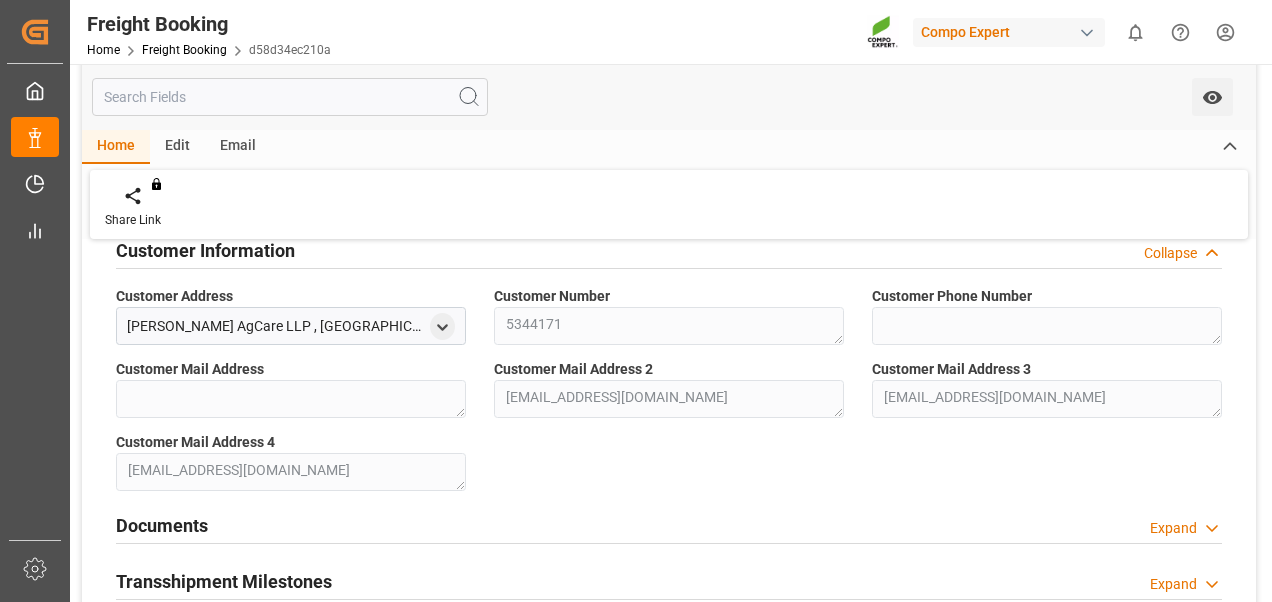 click 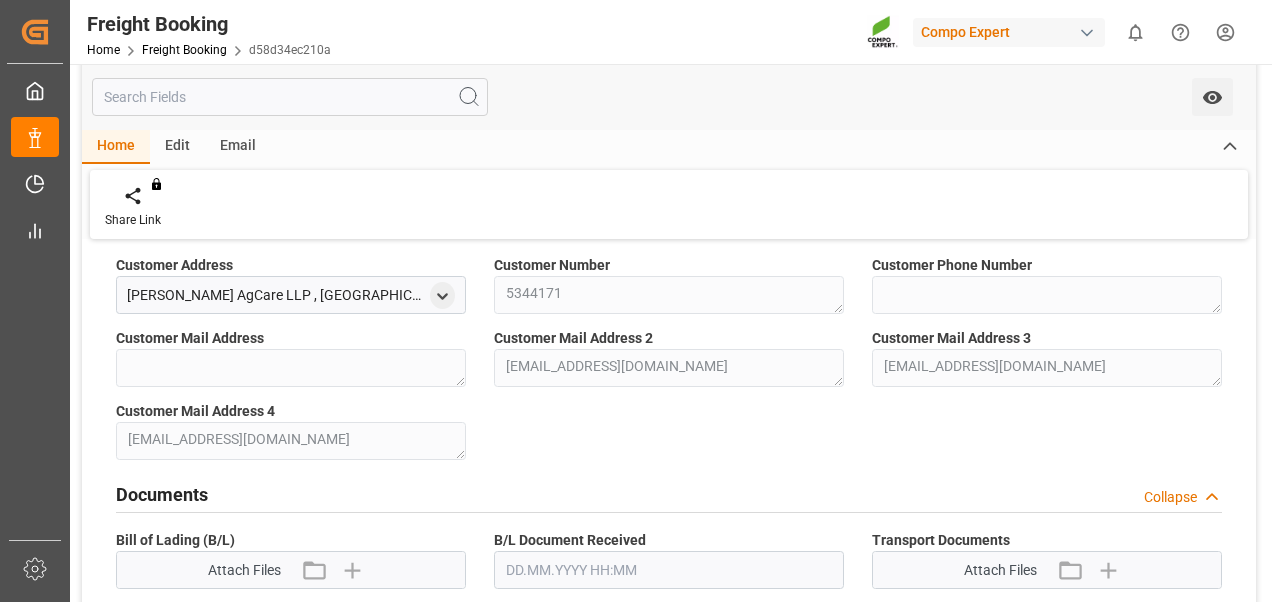 scroll, scrollTop: 2900, scrollLeft: 0, axis: vertical 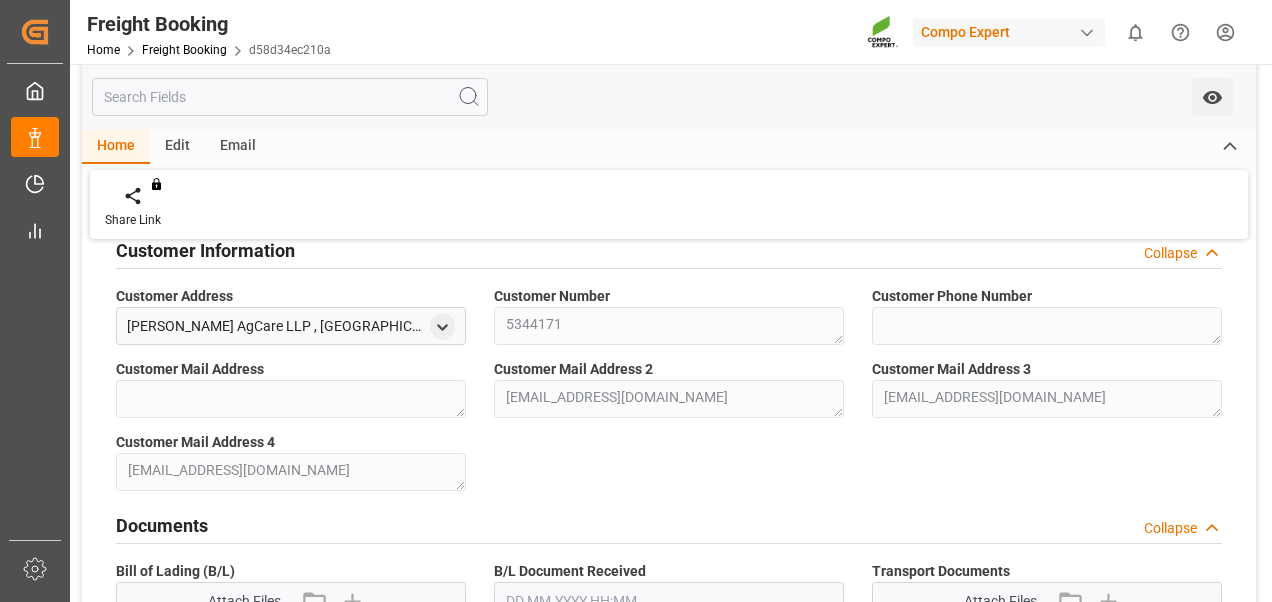 click 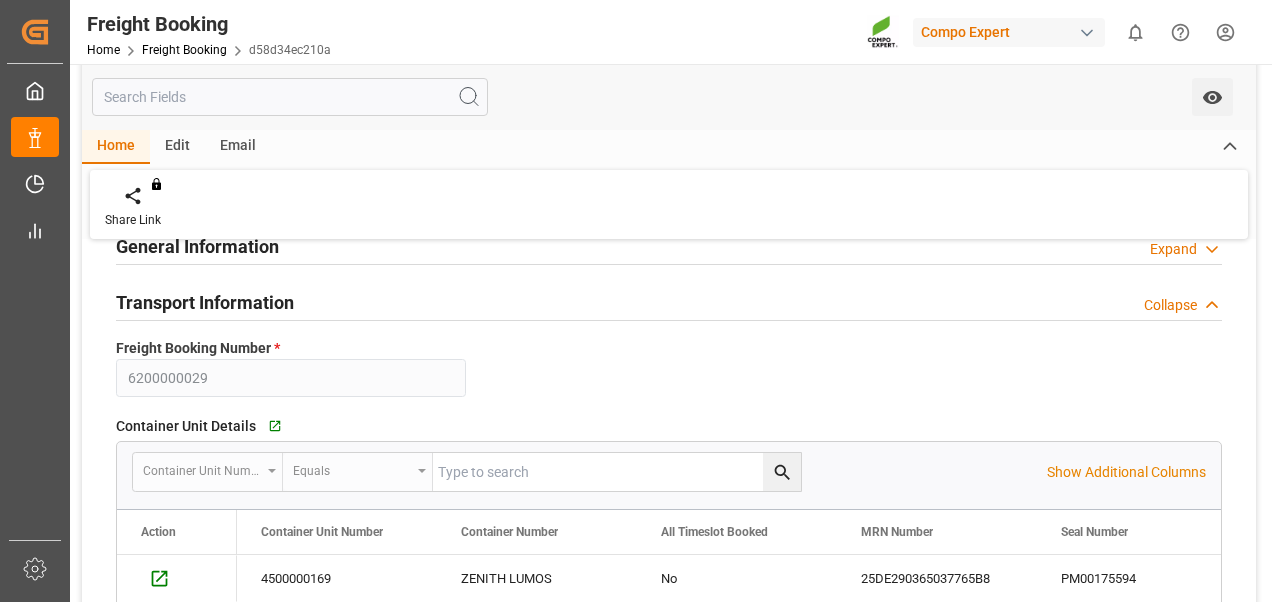 scroll, scrollTop: 0, scrollLeft: 0, axis: both 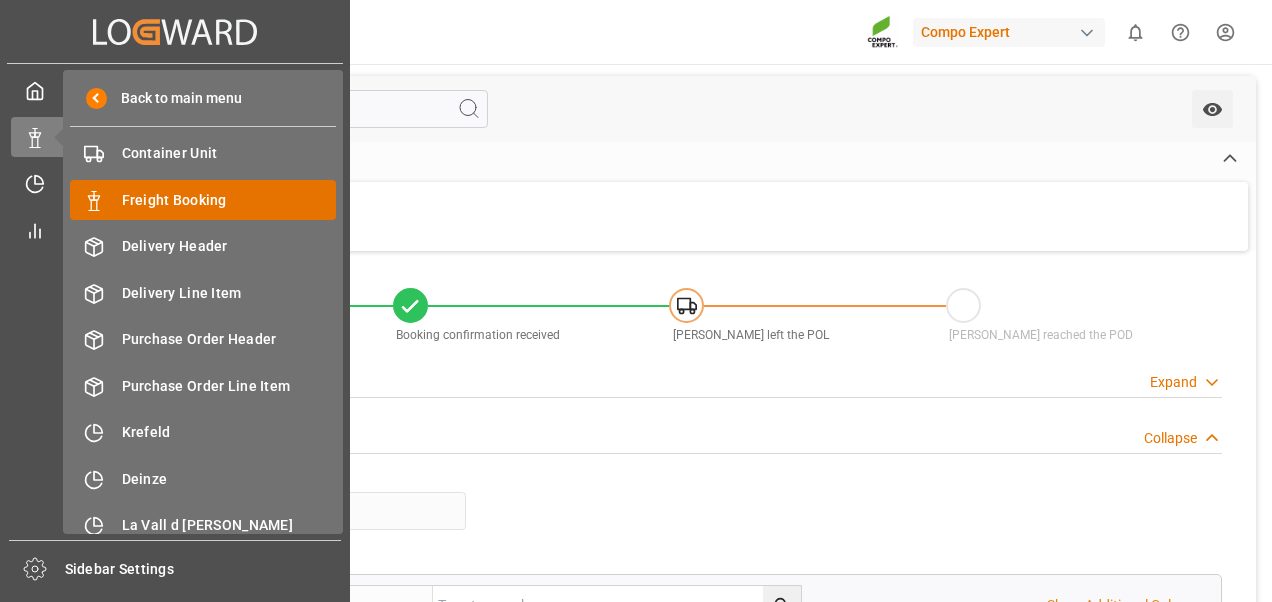 click on "Freight Booking" at bounding box center [229, 200] 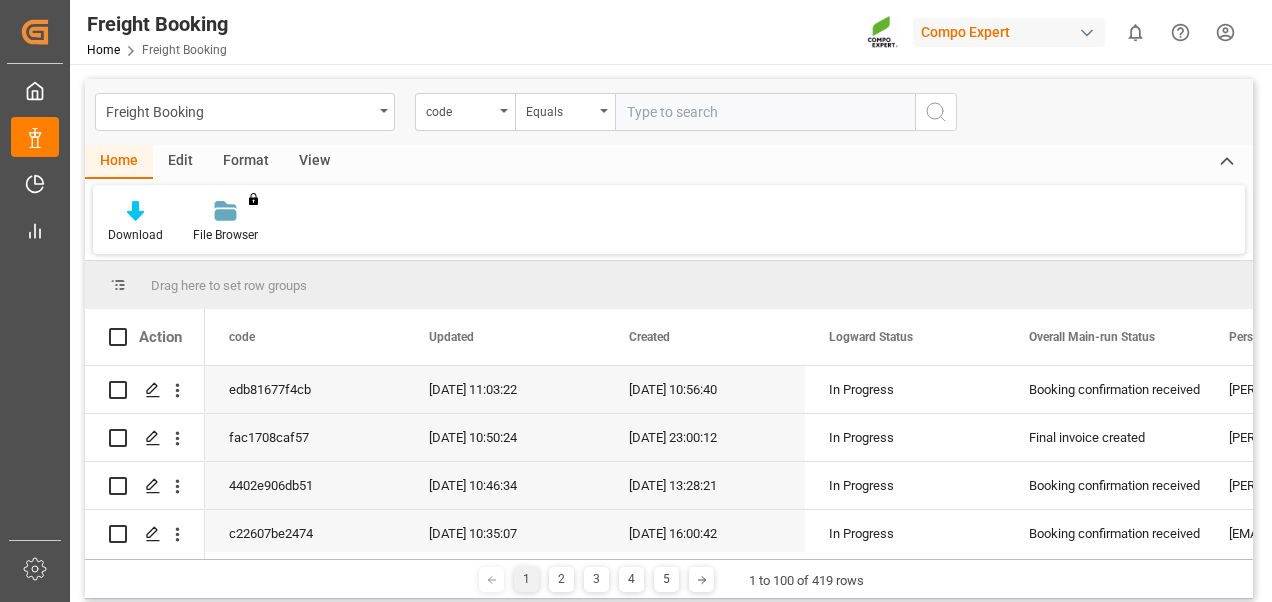 click on "View" at bounding box center [314, 162] 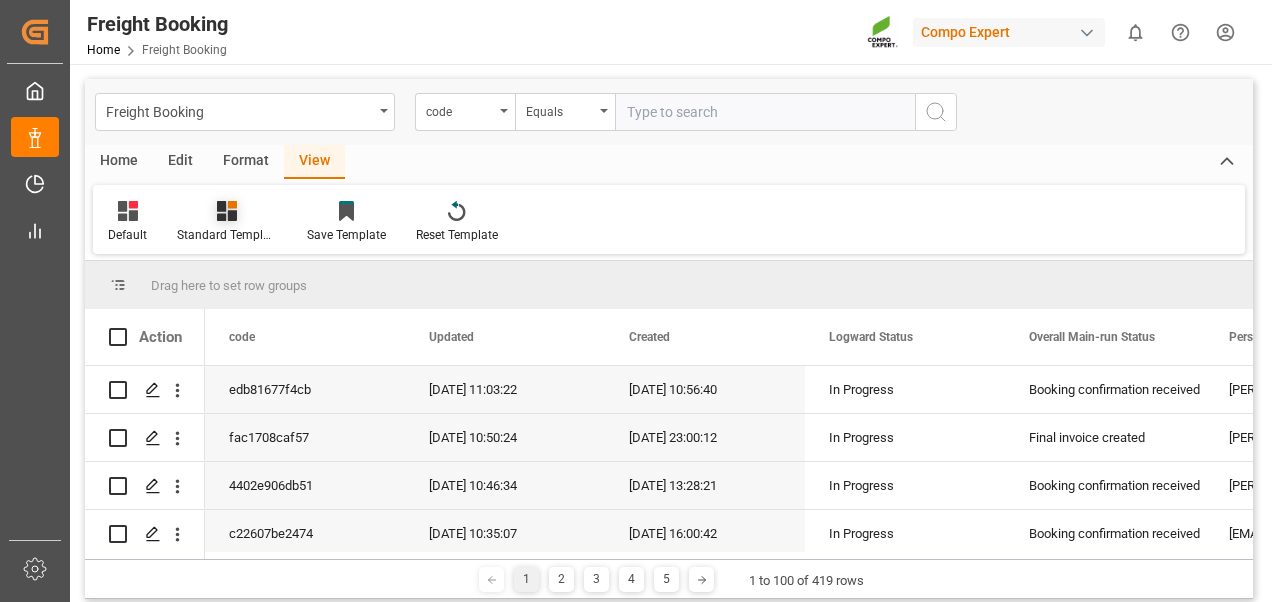 click on "Standard Templates" at bounding box center (227, 222) 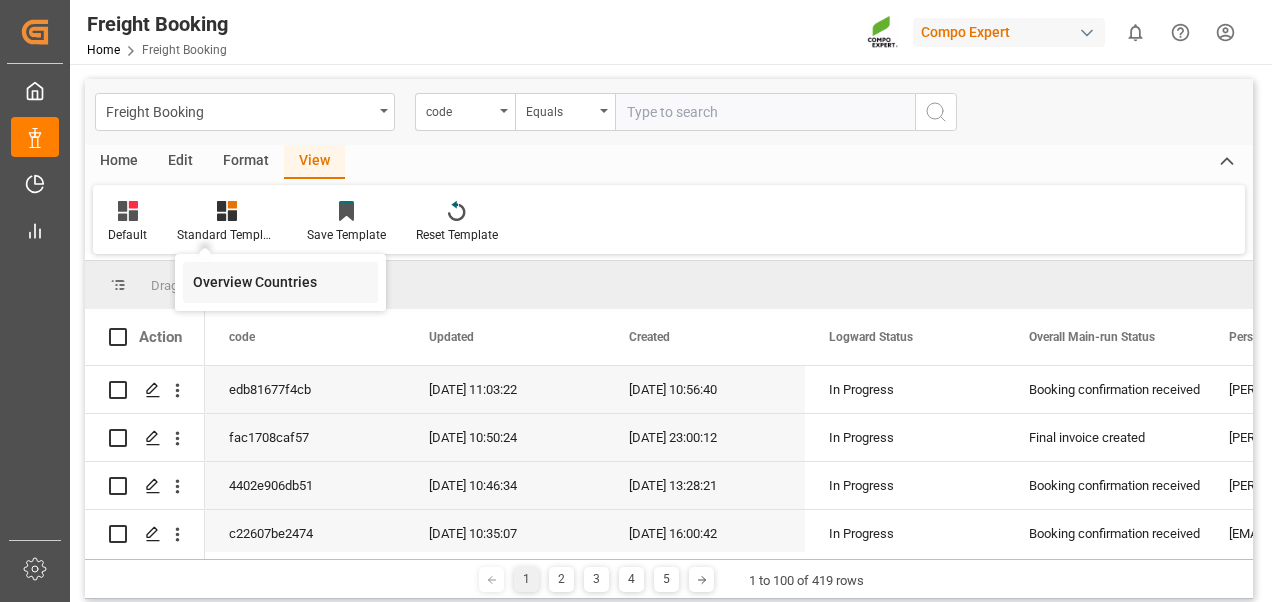 click on "Overview Countries" at bounding box center (280, 282) 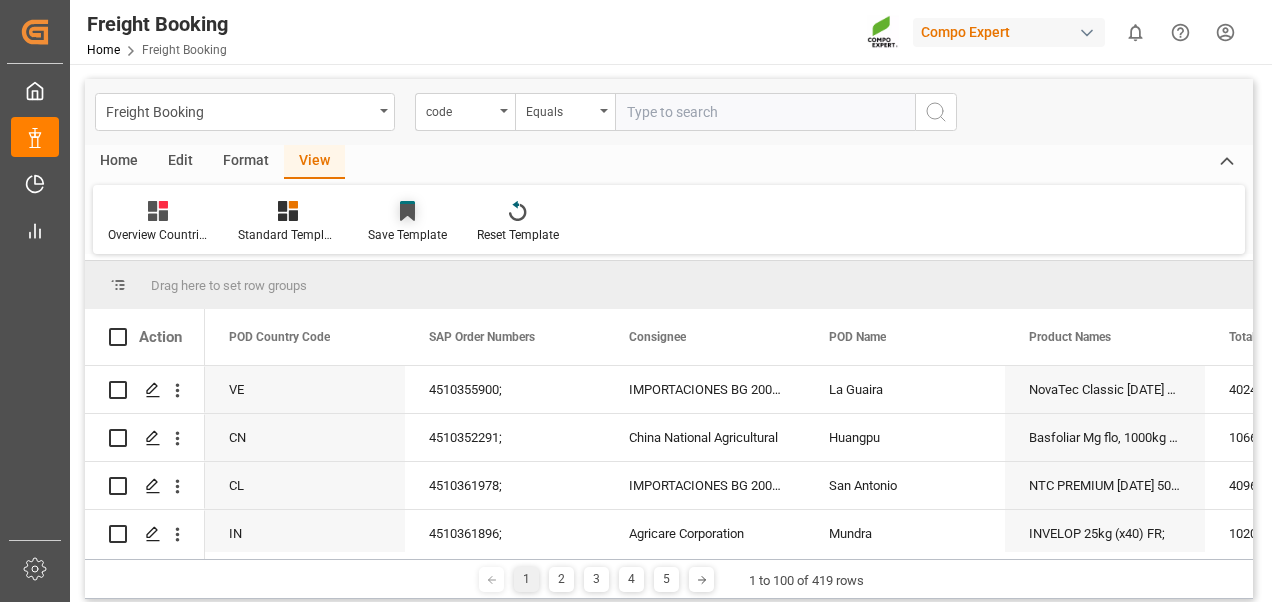 click on "Save Template" at bounding box center [407, 235] 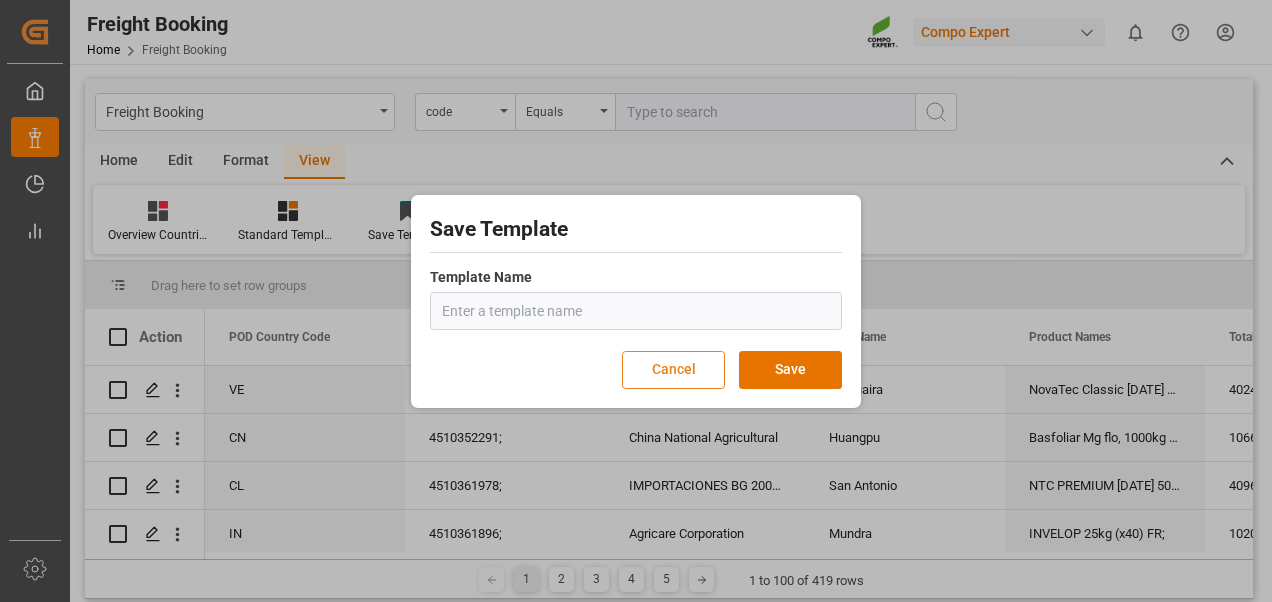 click on "Cancel" at bounding box center (673, 370) 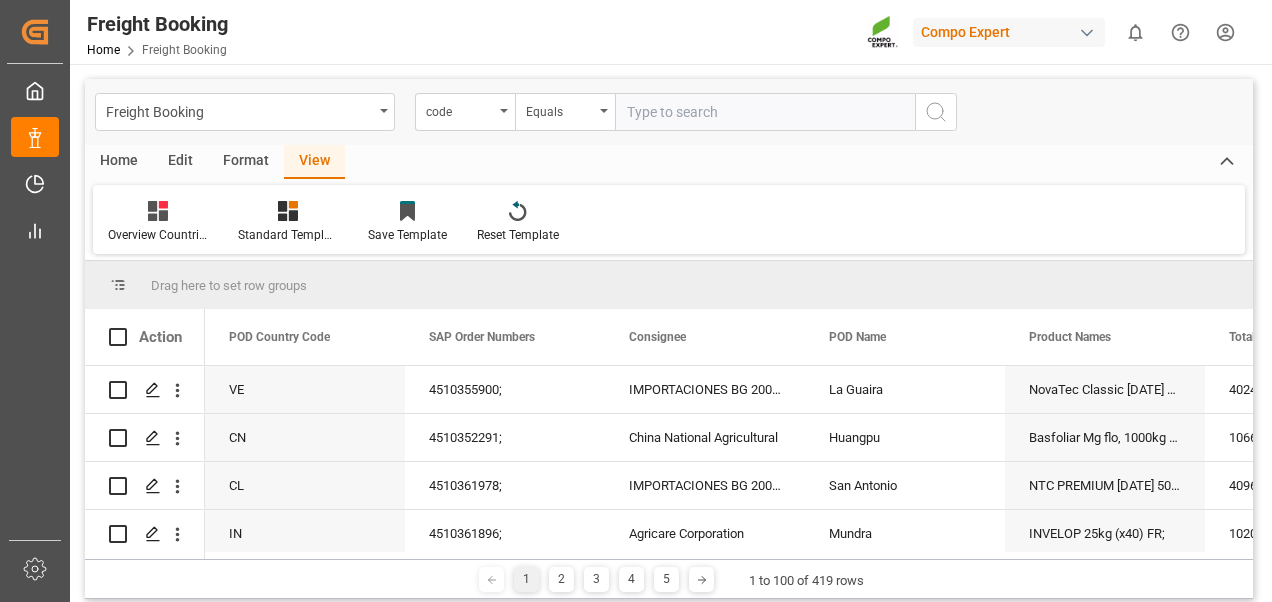 click on "Home" at bounding box center (119, 162) 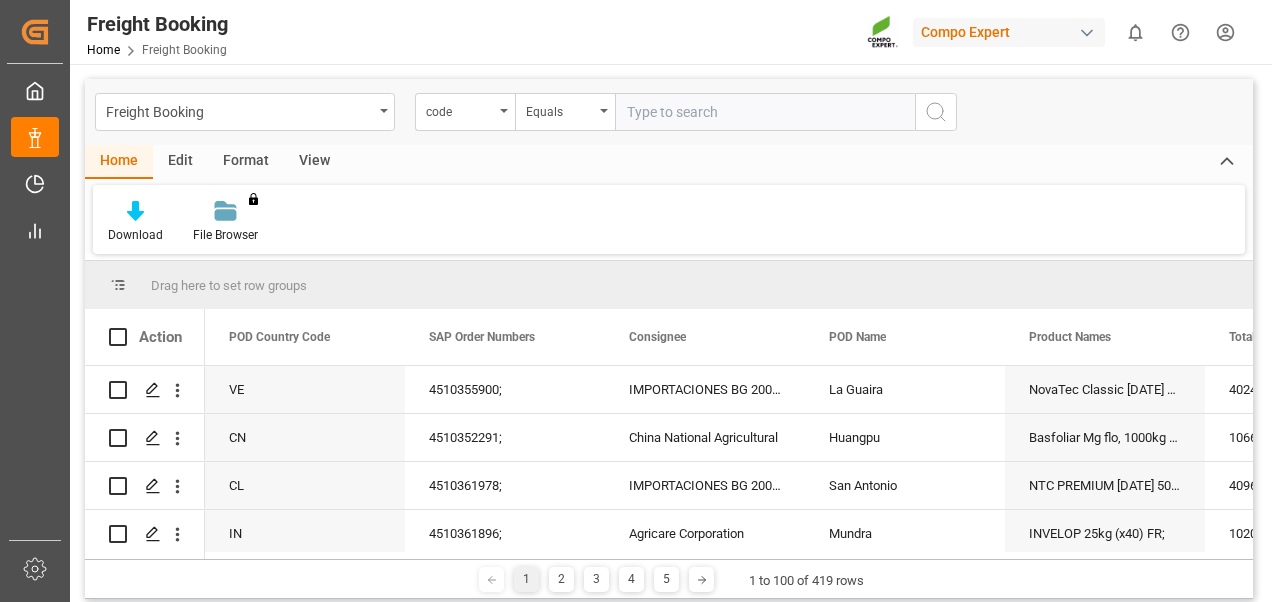 click on "Edit" at bounding box center [180, 162] 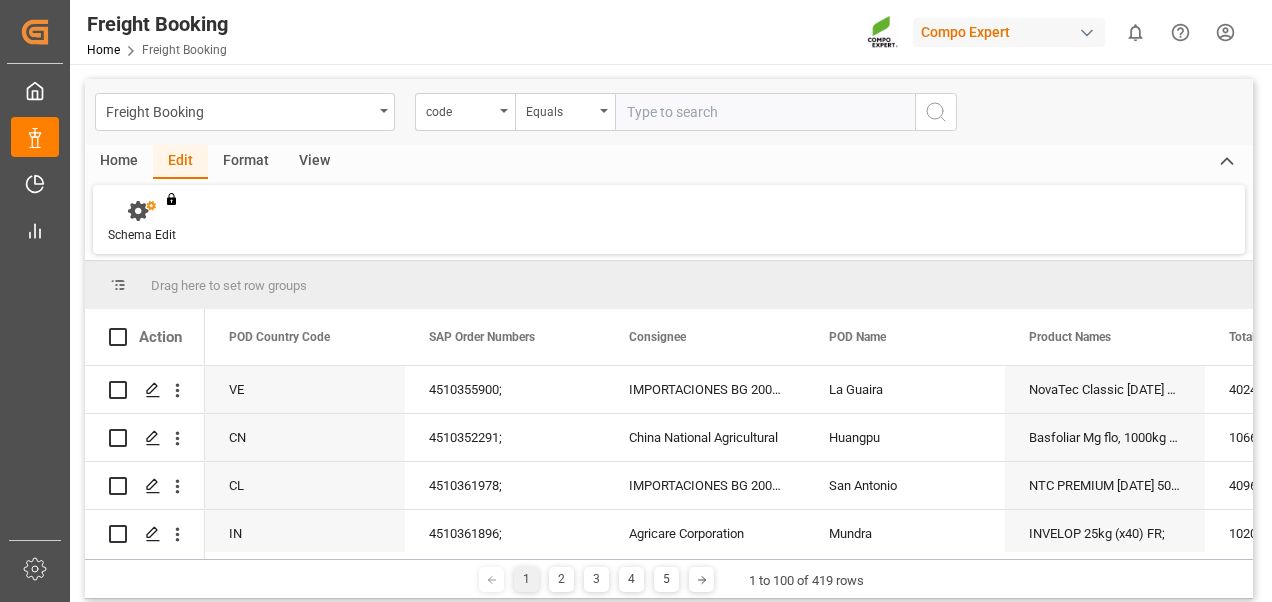 click on "Home" at bounding box center (119, 162) 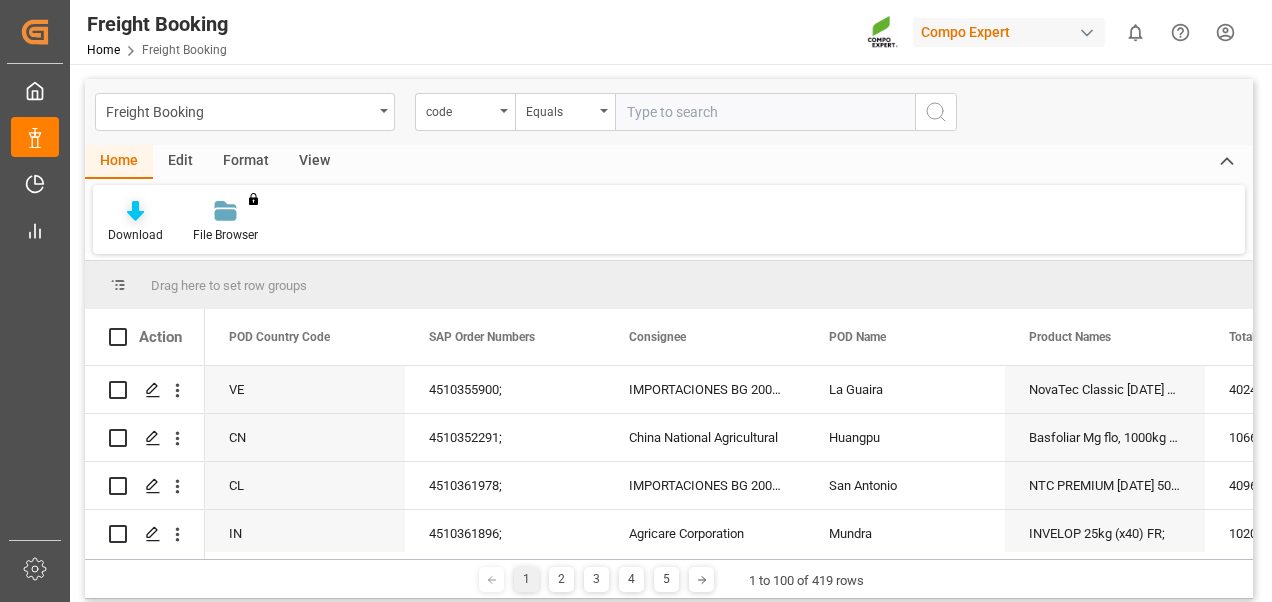 click on "Download" at bounding box center [135, 235] 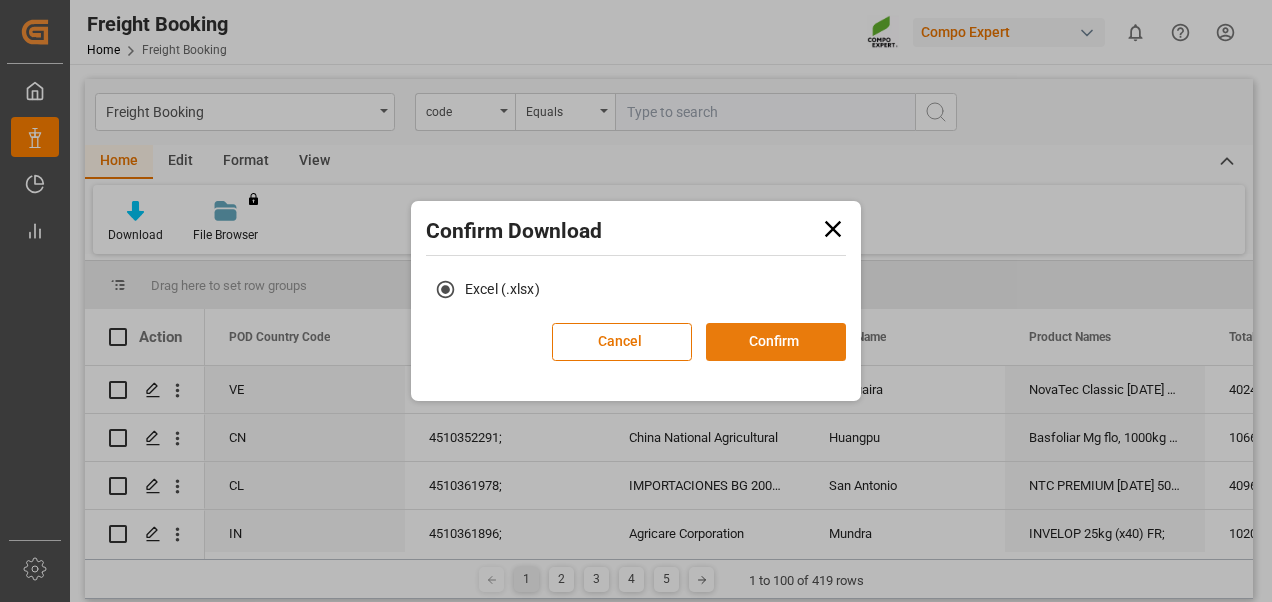 click on "Confirm" at bounding box center (776, 342) 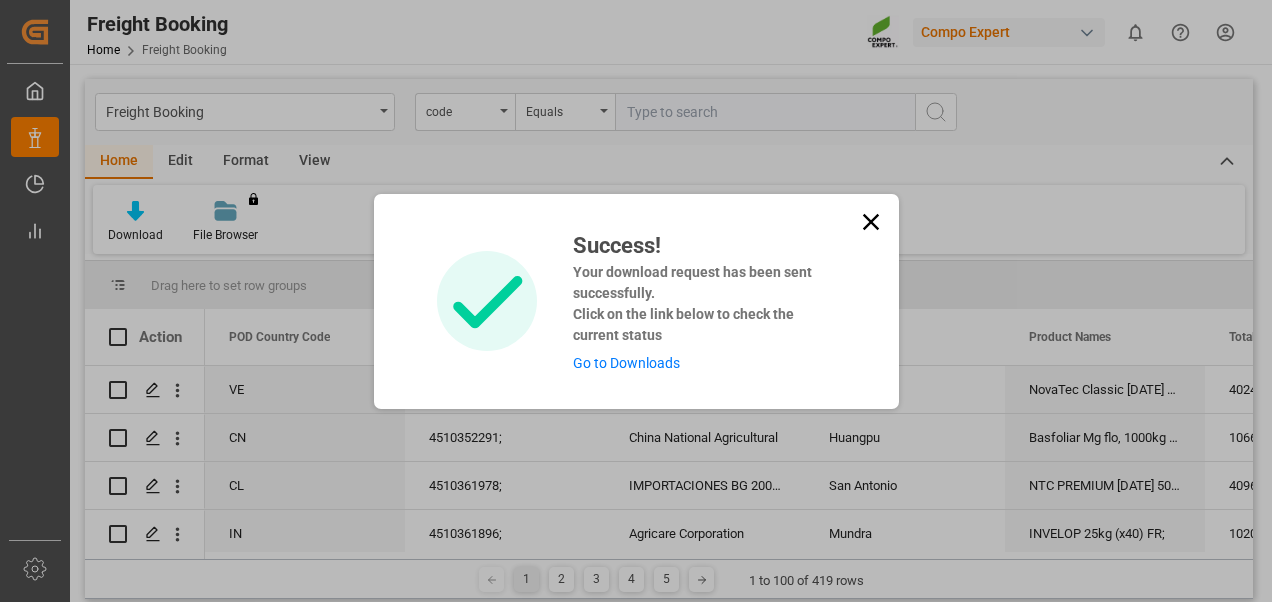 click on "Go to Downloads" at bounding box center (626, 363) 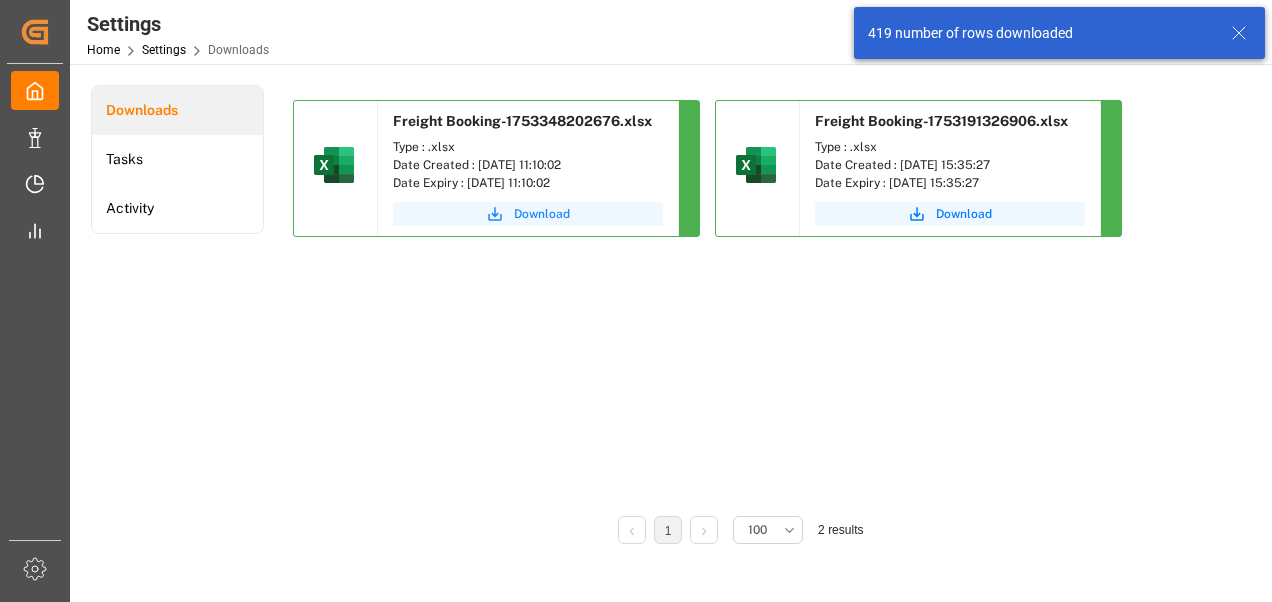 click on "Download" at bounding box center [542, 214] 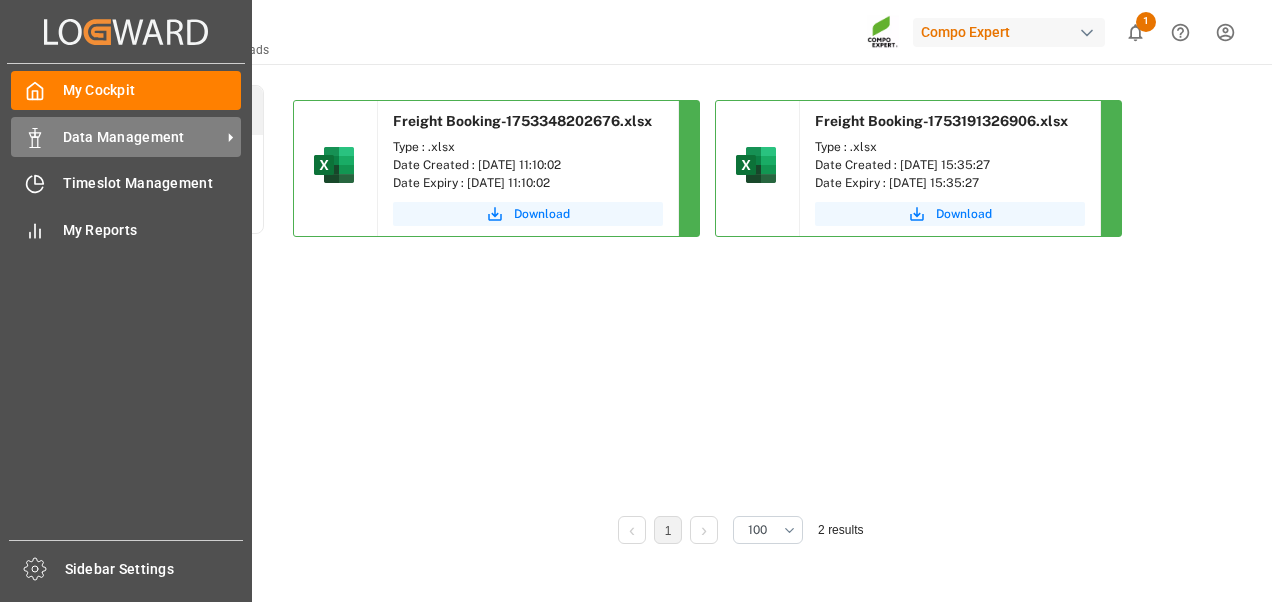 click on "Data Management" at bounding box center [142, 137] 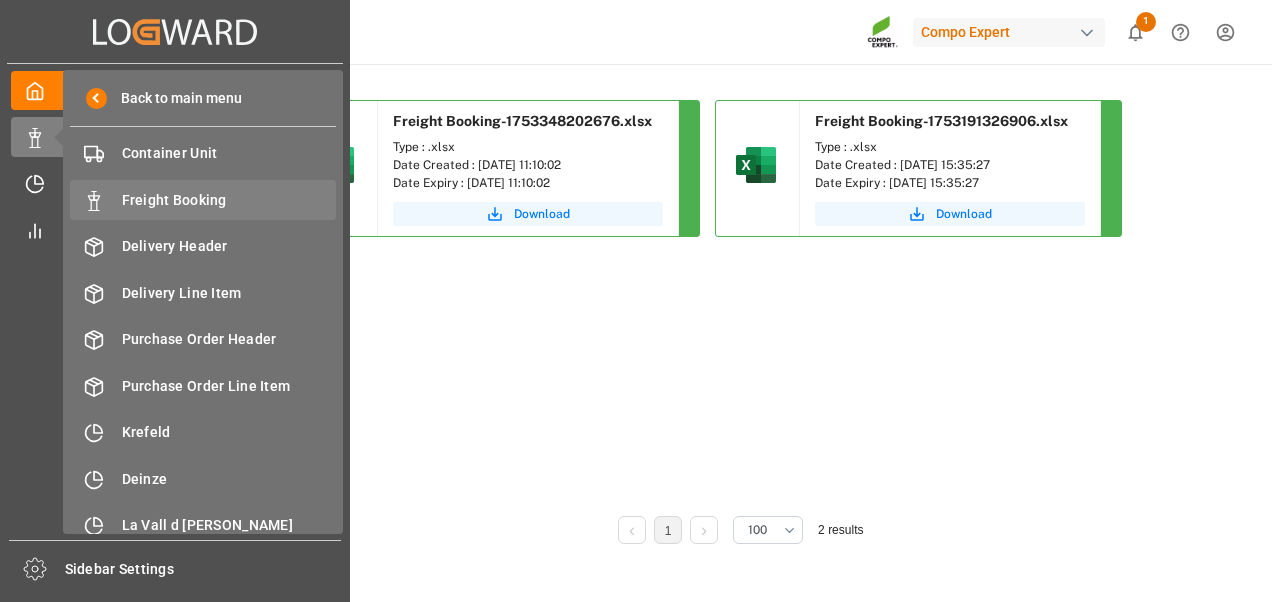 click on "Freight Booking" at bounding box center (229, 200) 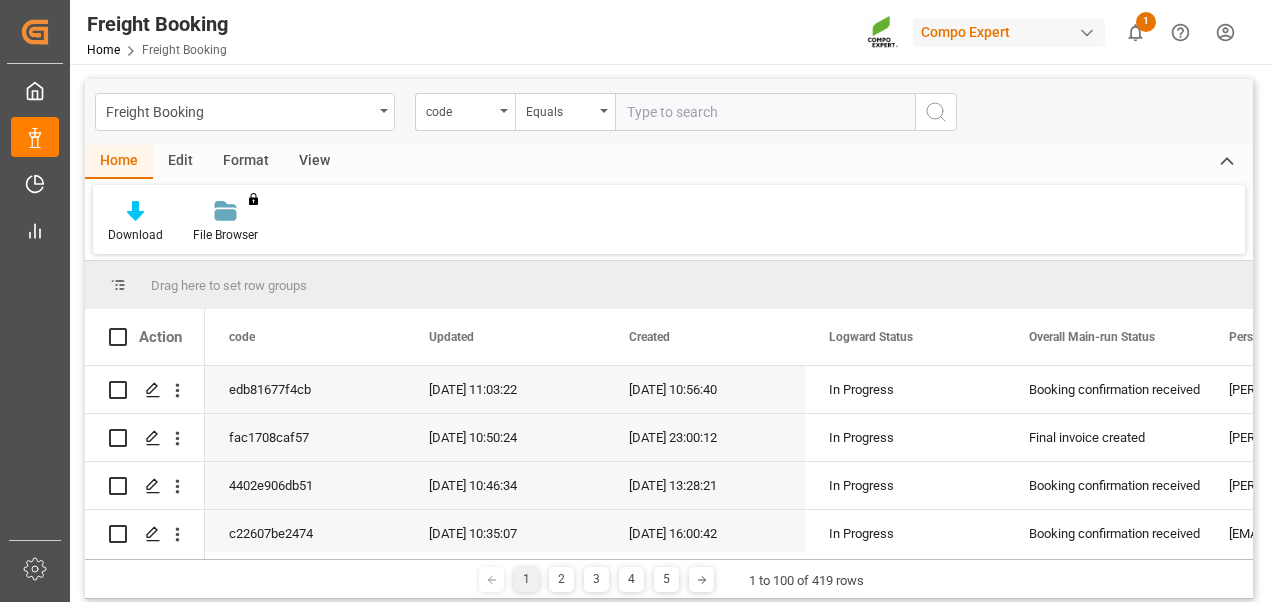 click on "View" at bounding box center (314, 162) 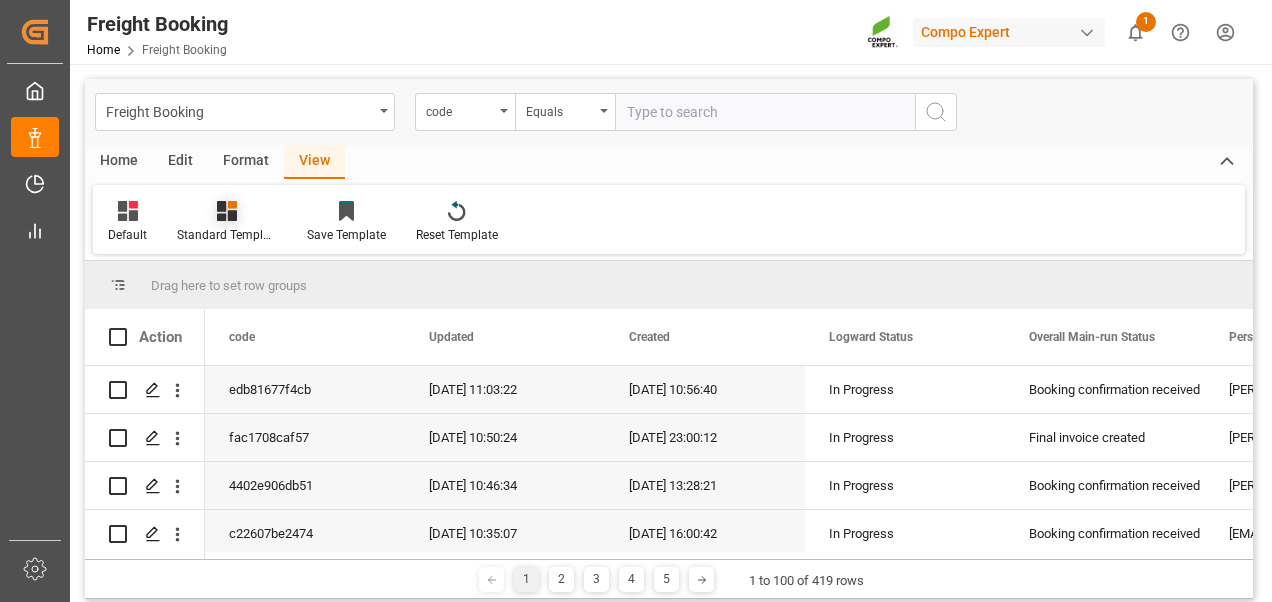click 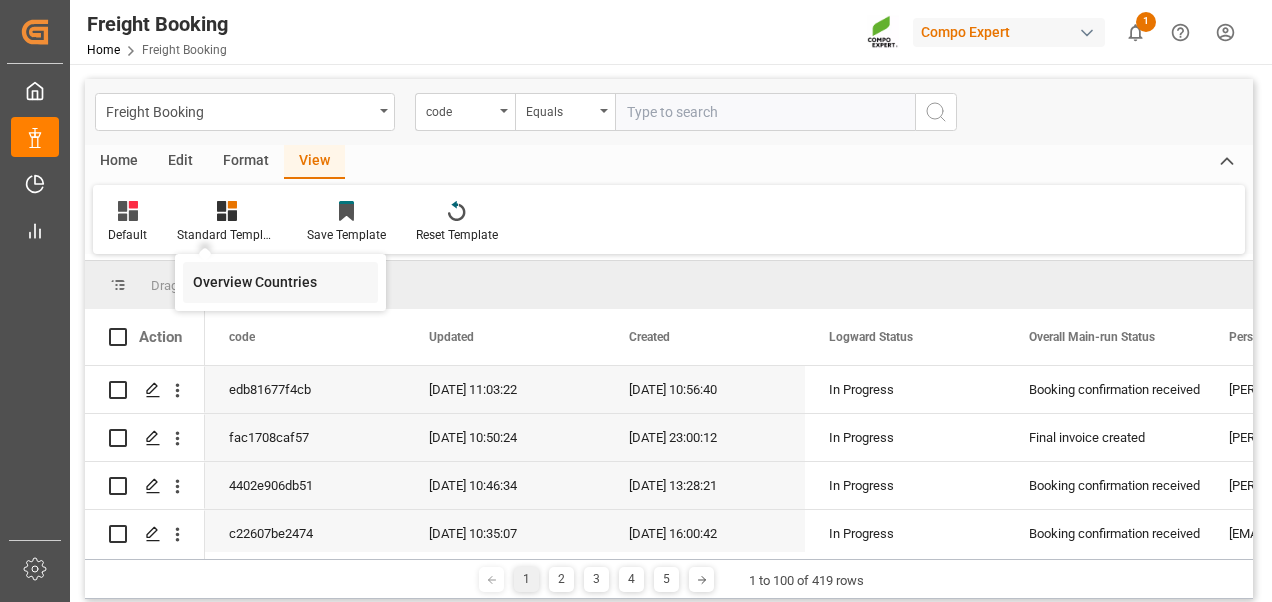 click on "Overview Countries" at bounding box center (280, 282) 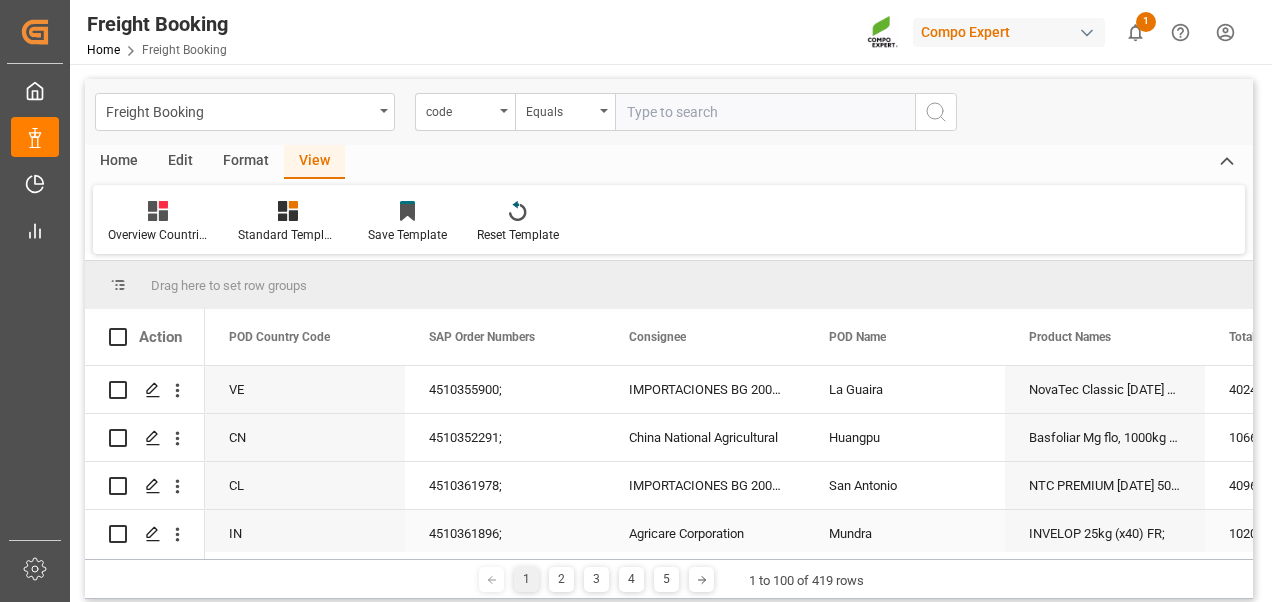 drag, startPoint x: 492, startPoint y: 552, endPoint x: 593, endPoint y: 544, distance: 101.31634 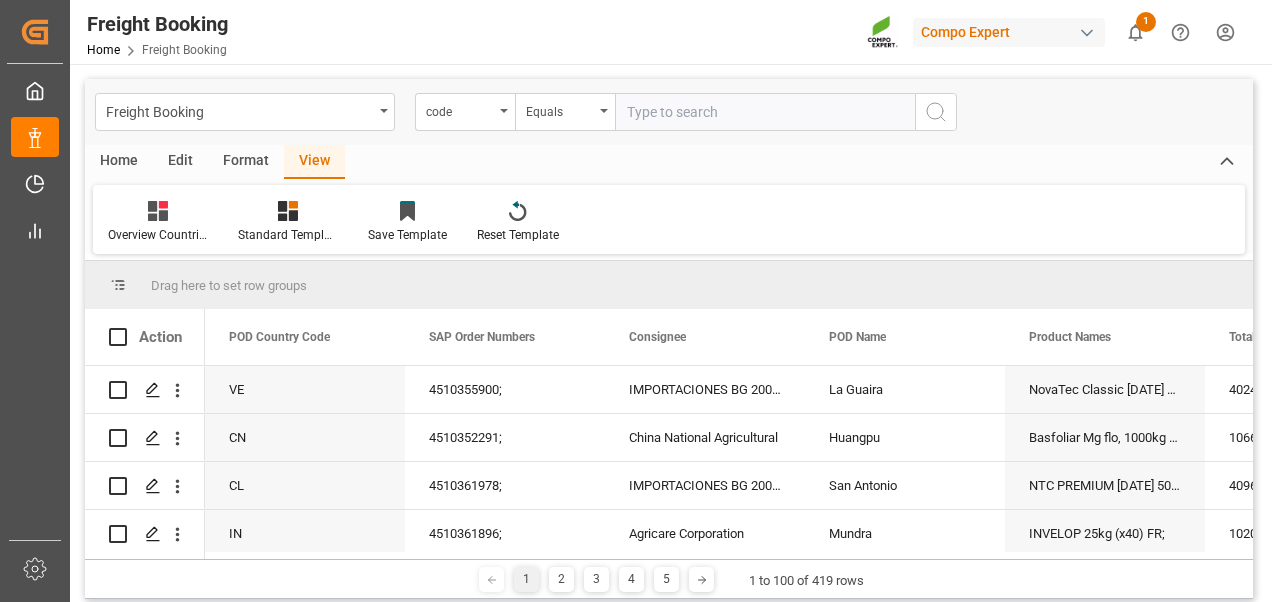 scroll, scrollTop: 0, scrollLeft: 910, axis: horizontal 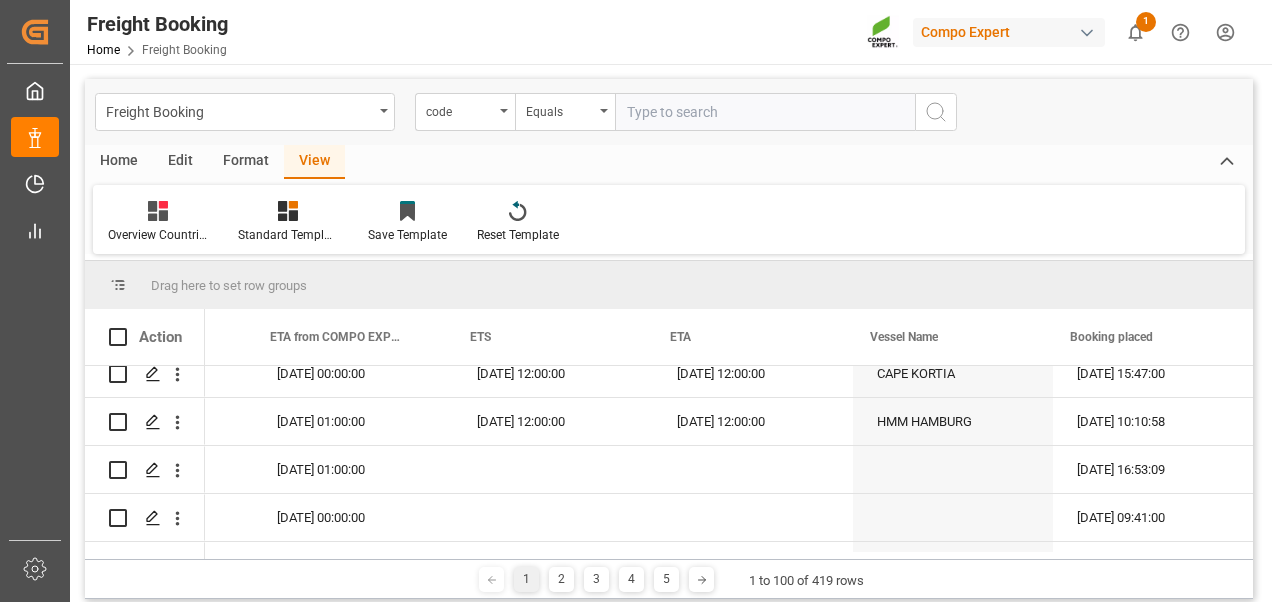 drag, startPoint x: 802, startPoint y: 286, endPoint x: 715, endPoint y: 284, distance: 87.02299 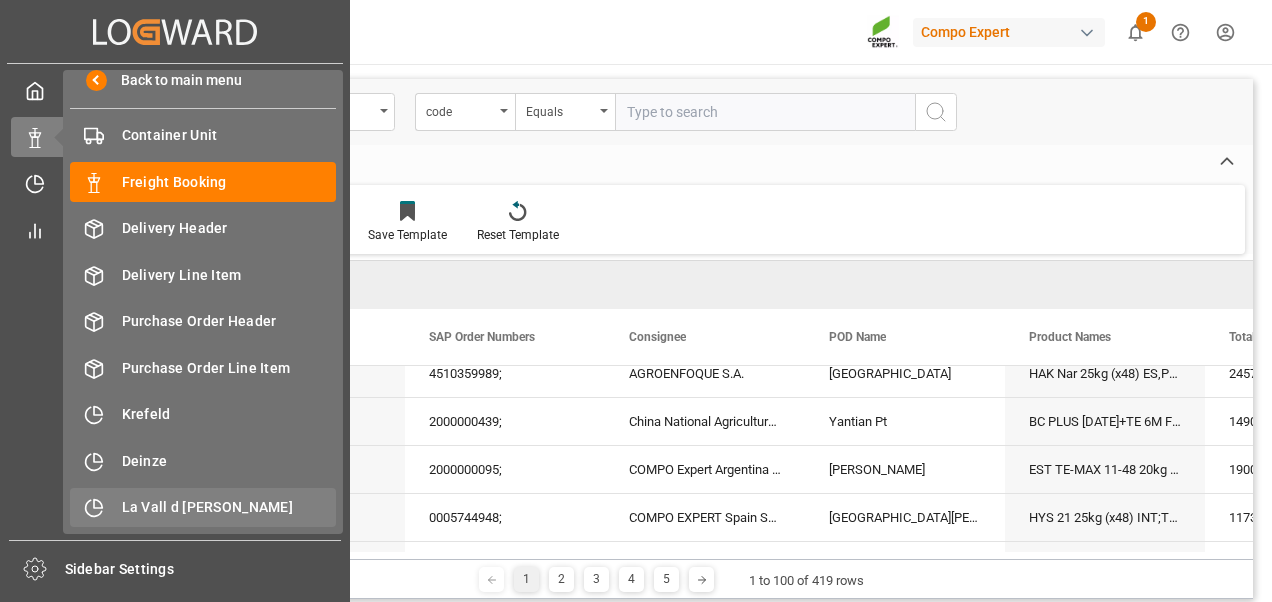 click on "La Vall d [PERSON_NAME]" at bounding box center [229, 507] 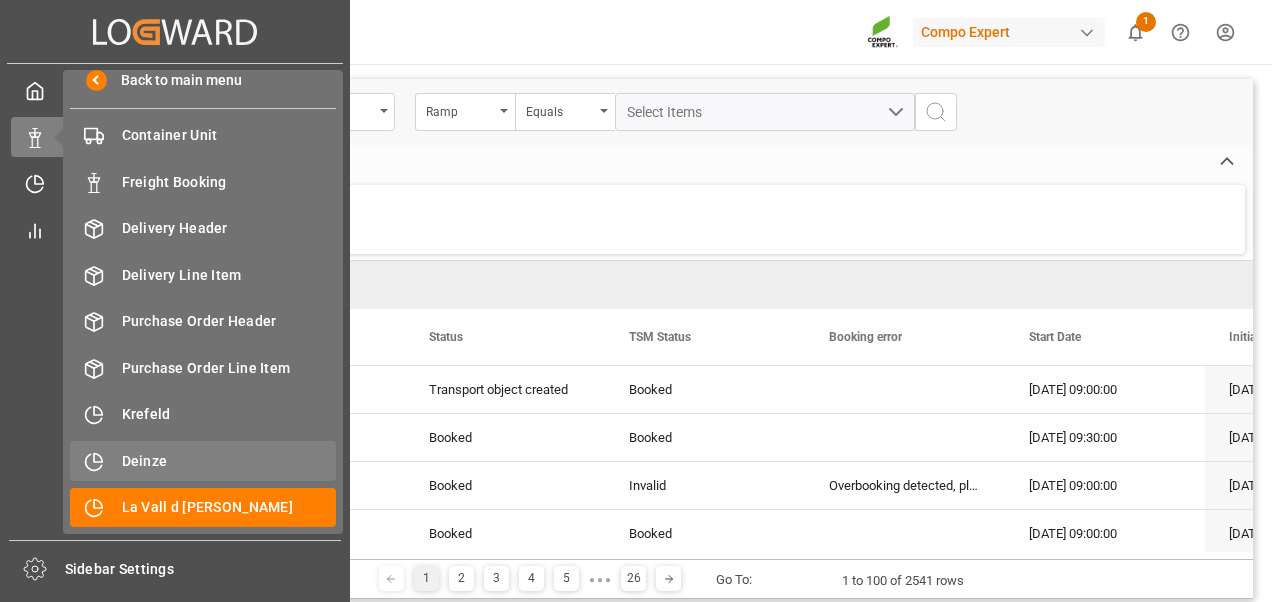 click on "Deinze" at bounding box center (229, 461) 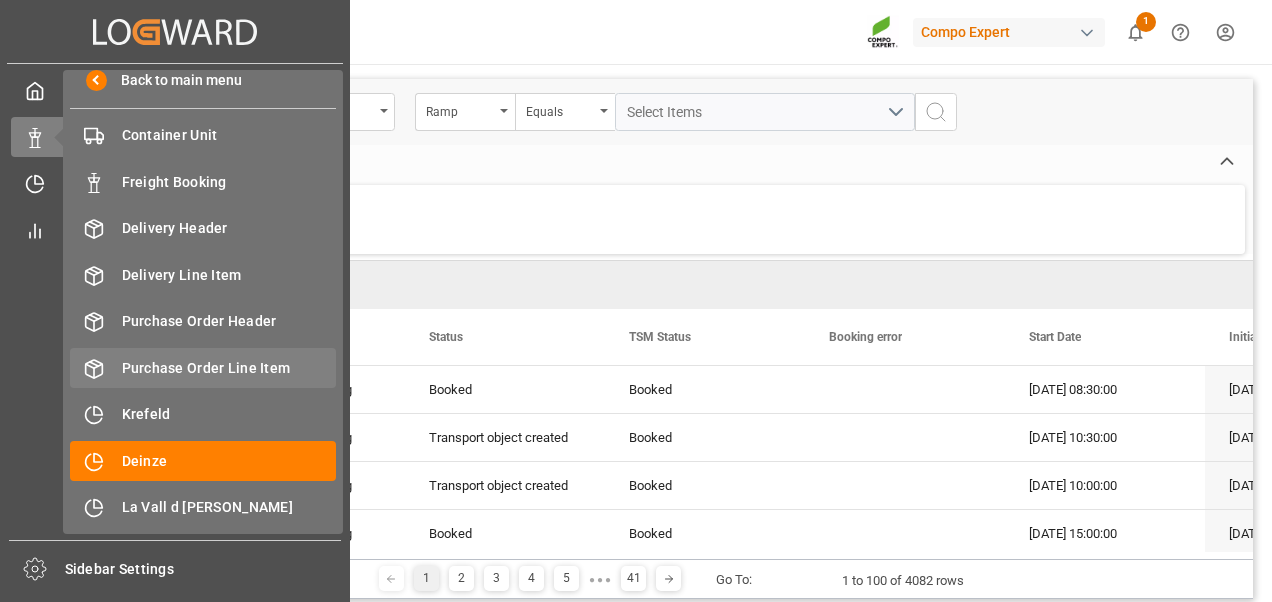 click on "Purchase Order Line Item" at bounding box center (229, 368) 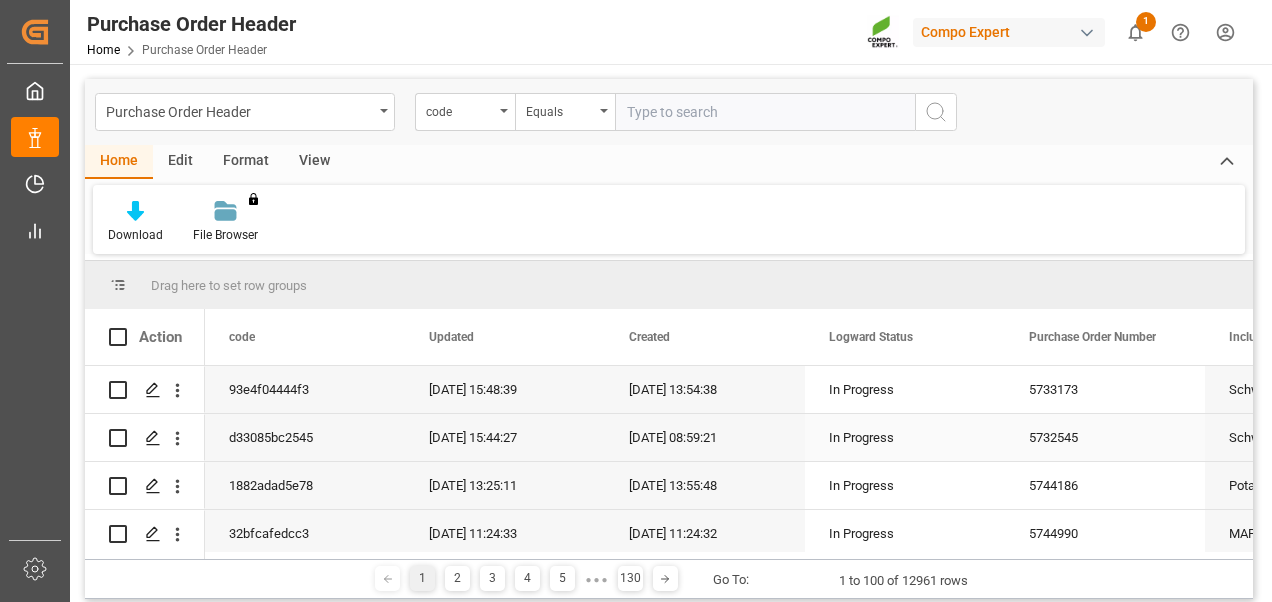 scroll, scrollTop: 0, scrollLeft: 0, axis: both 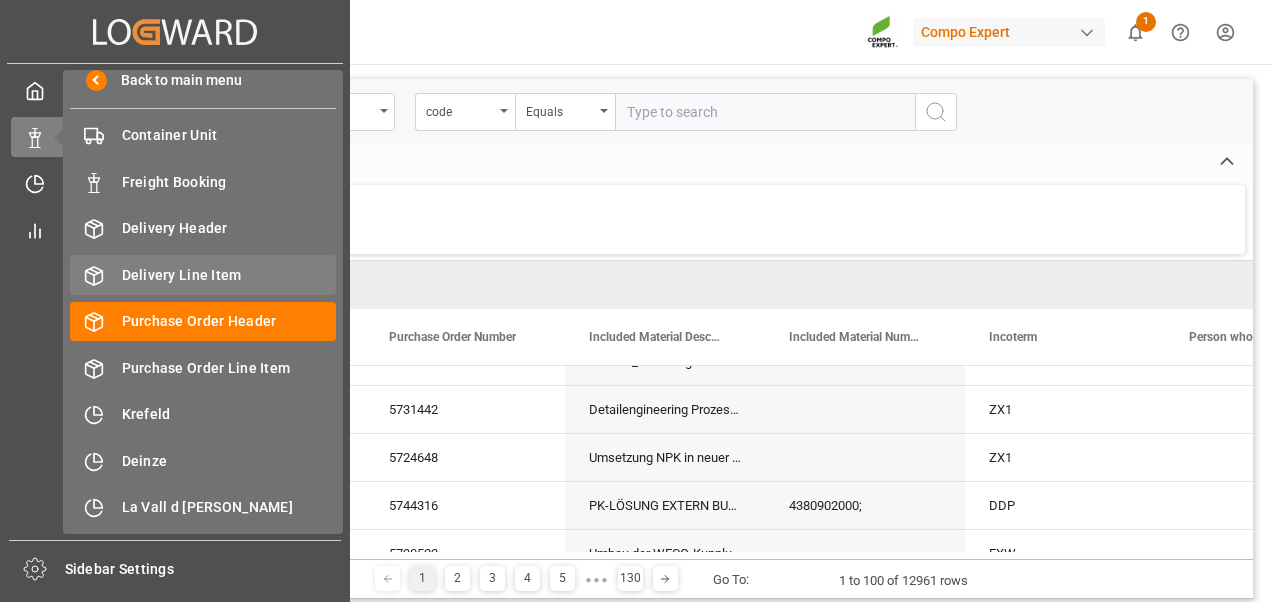 click on "Delivery Line Item" at bounding box center [229, 275] 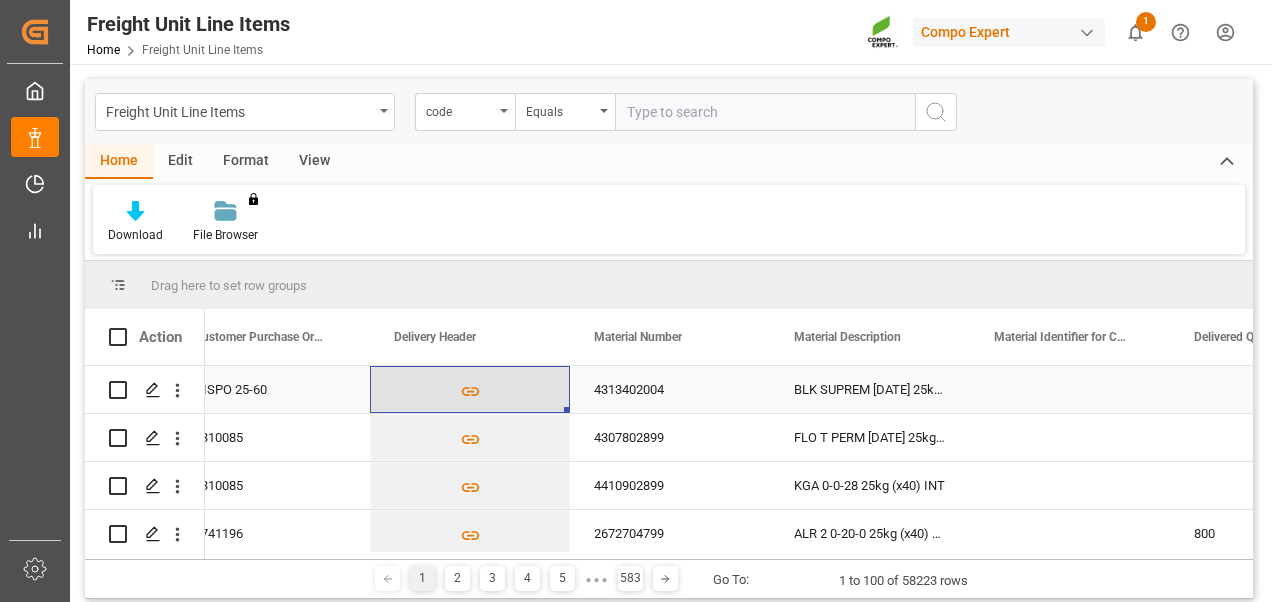 click 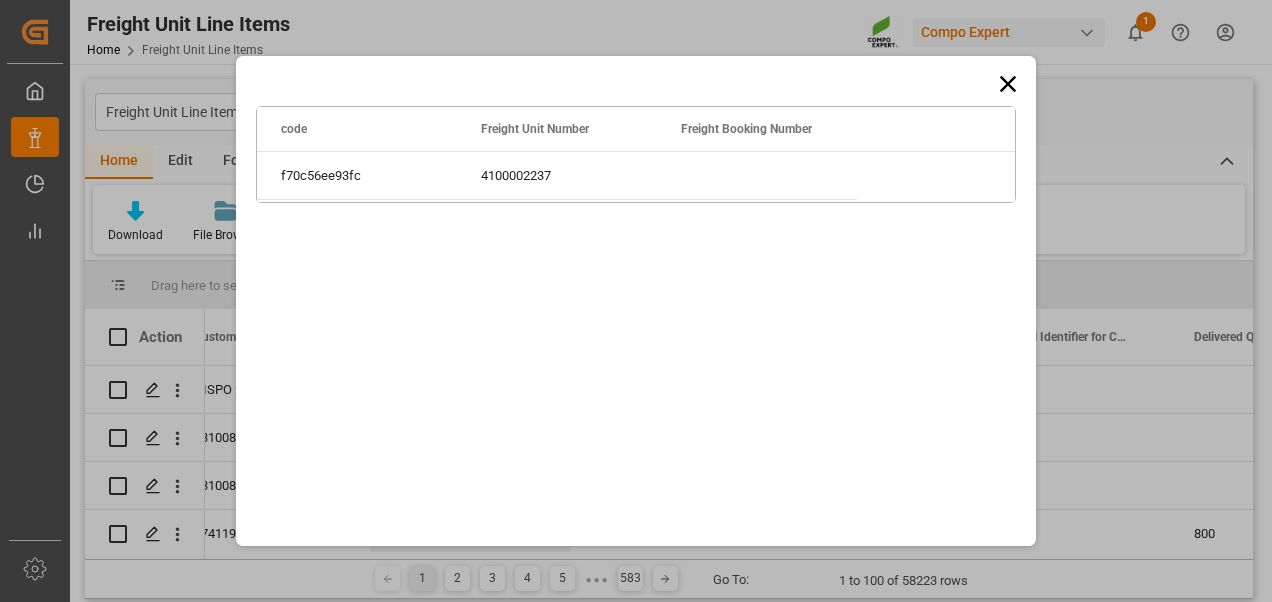 drag, startPoint x: 568, startPoint y: 74, endPoint x: 418, endPoint y: 70, distance: 150.05333 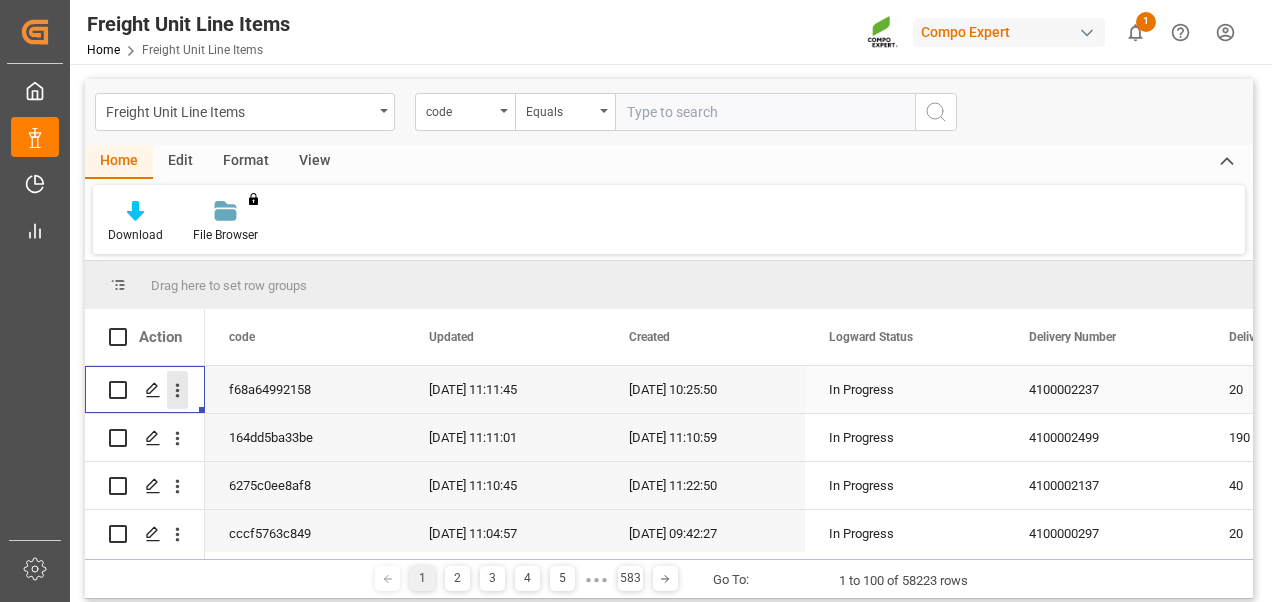 click 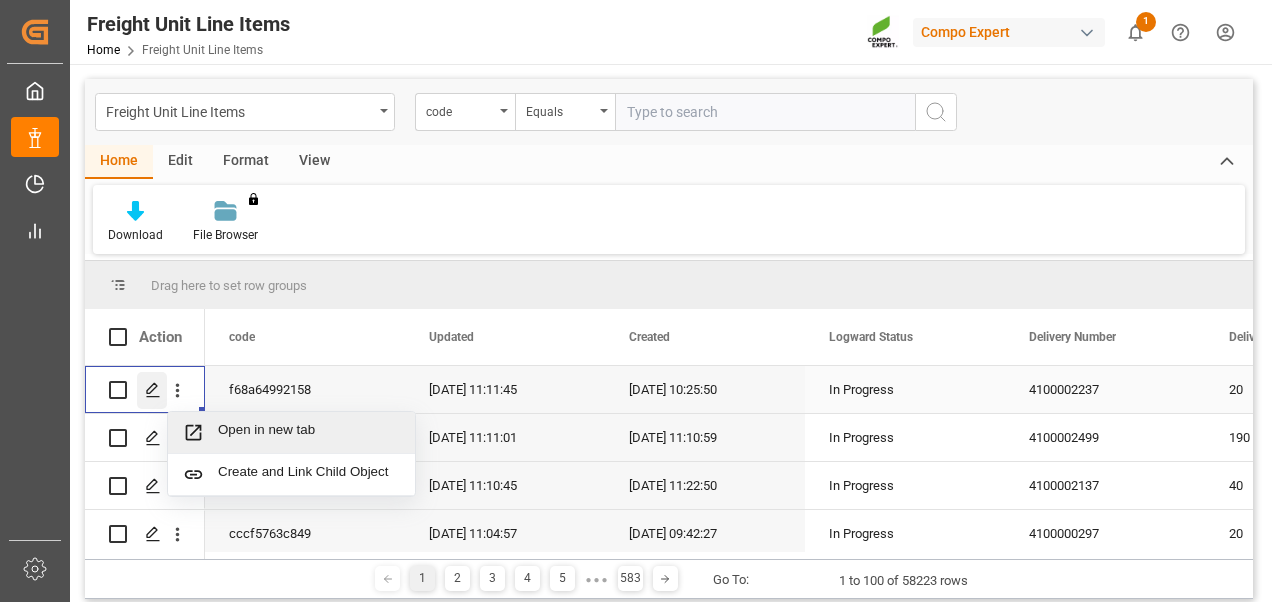 click 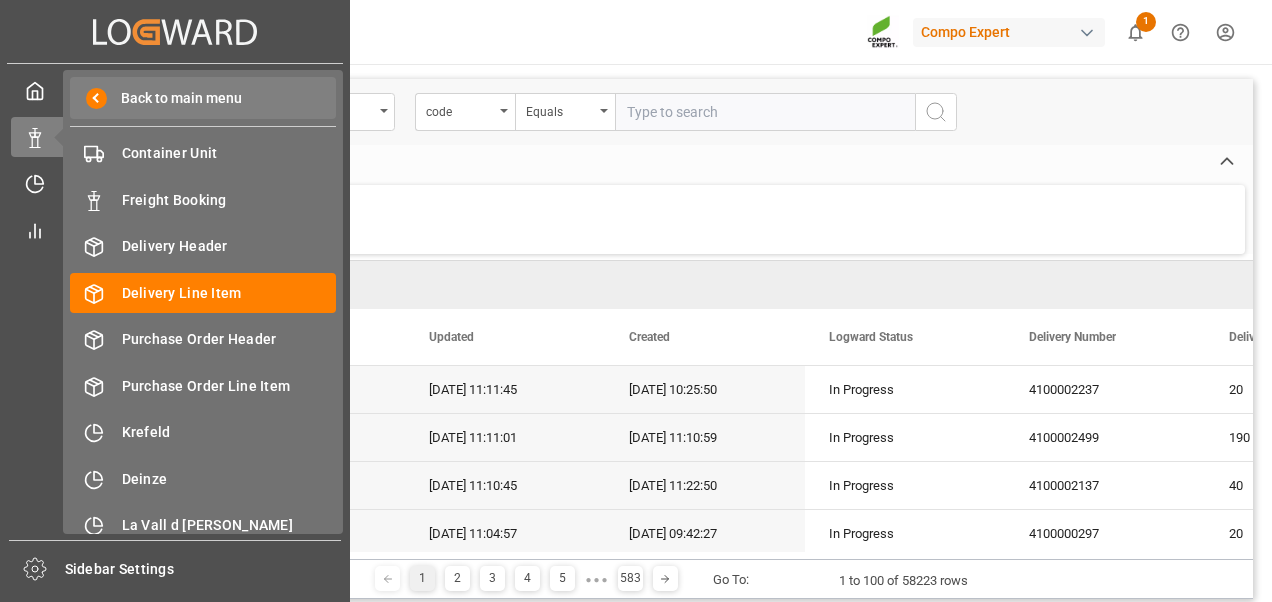 click on "Back to main menu" at bounding box center (203, 98) 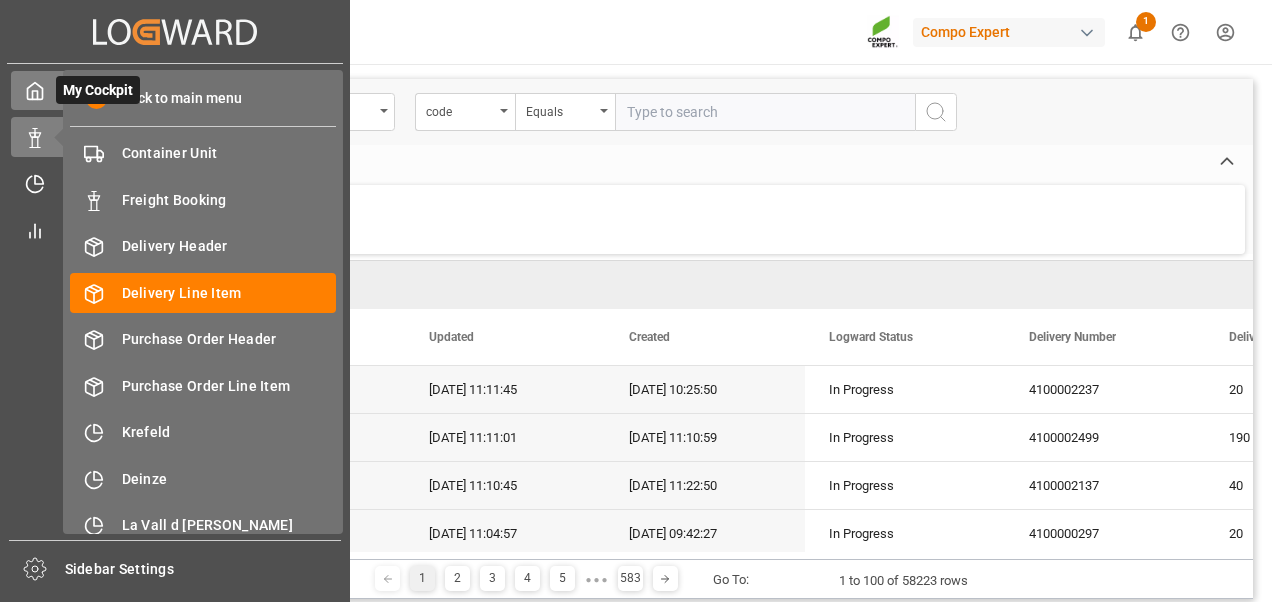 click 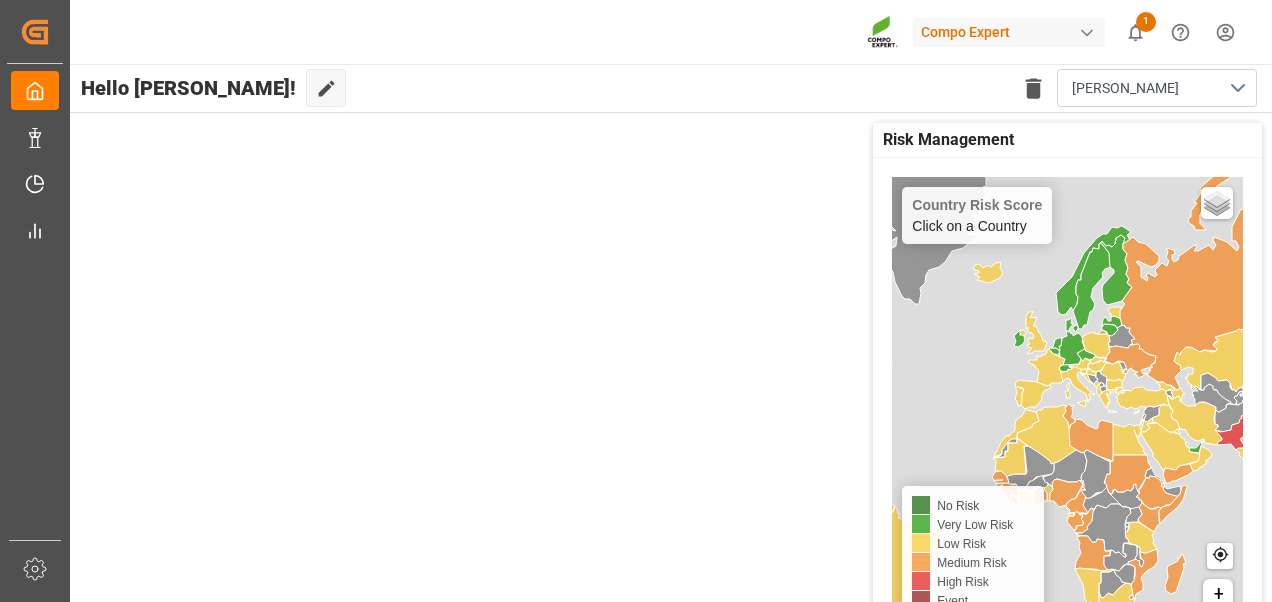 drag, startPoint x: 598, startPoint y: 461, endPoint x: 406, endPoint y: 425, distance: 195.34584 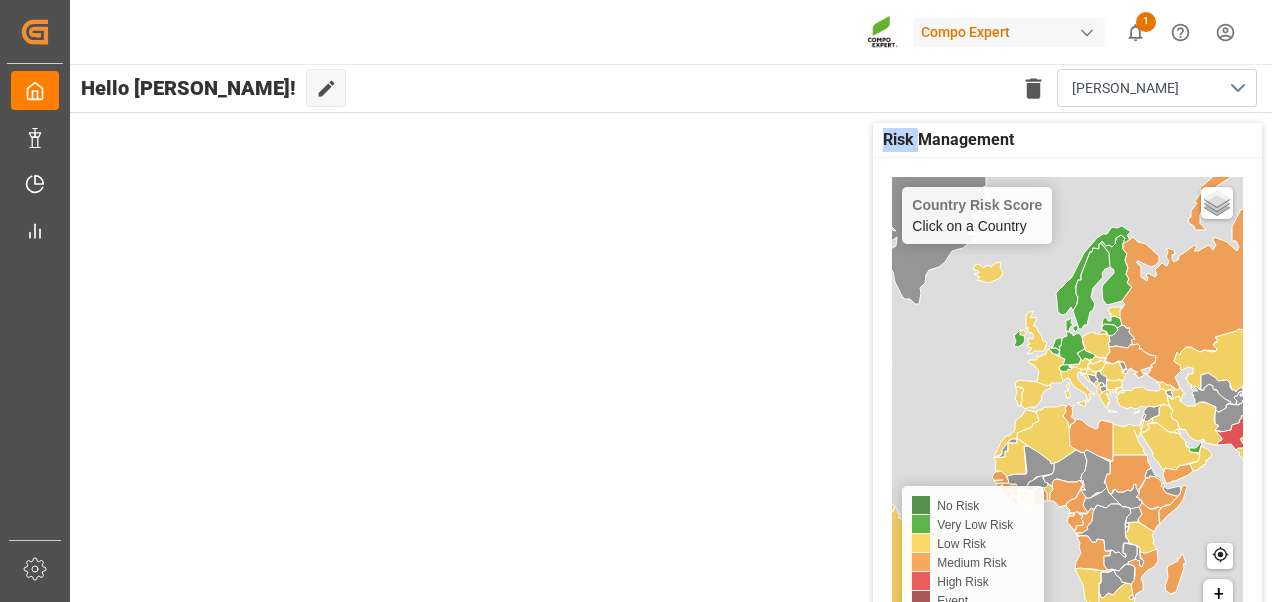 drag, startPoint x: 925, startPoint y: 150, endPoint x: 520, endPoint y: 174, distance: 405.71048 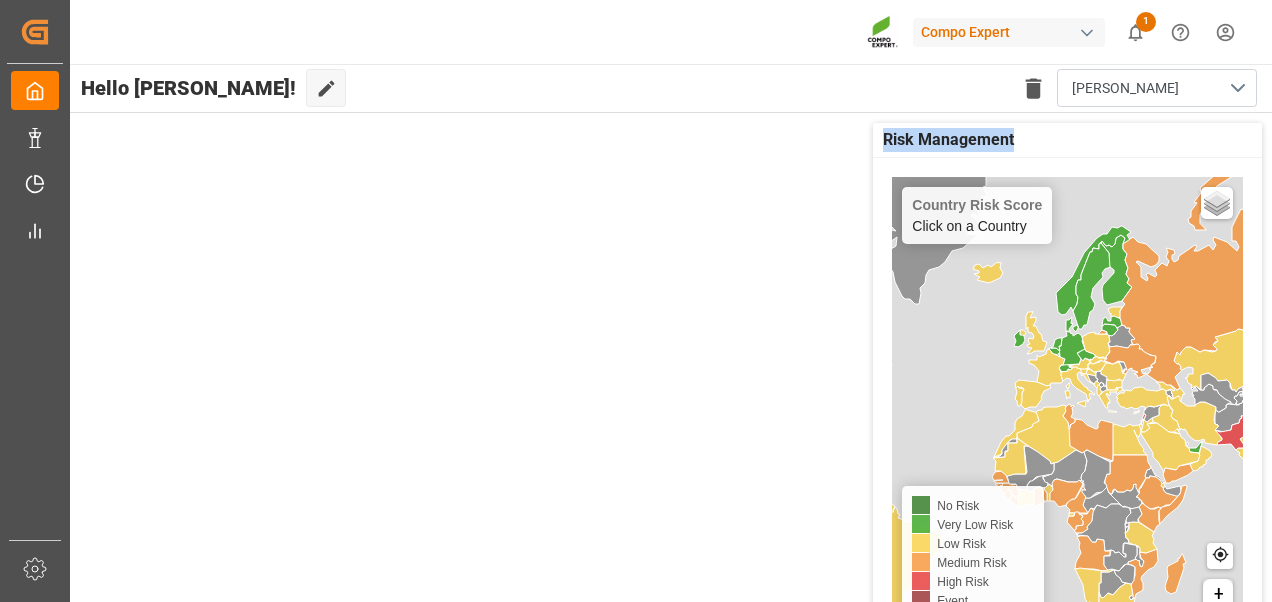 drag, startPoint x: 1108, startPoint y: 132, endPoint x: 816, endPoint y: 145, distance: 292.28925 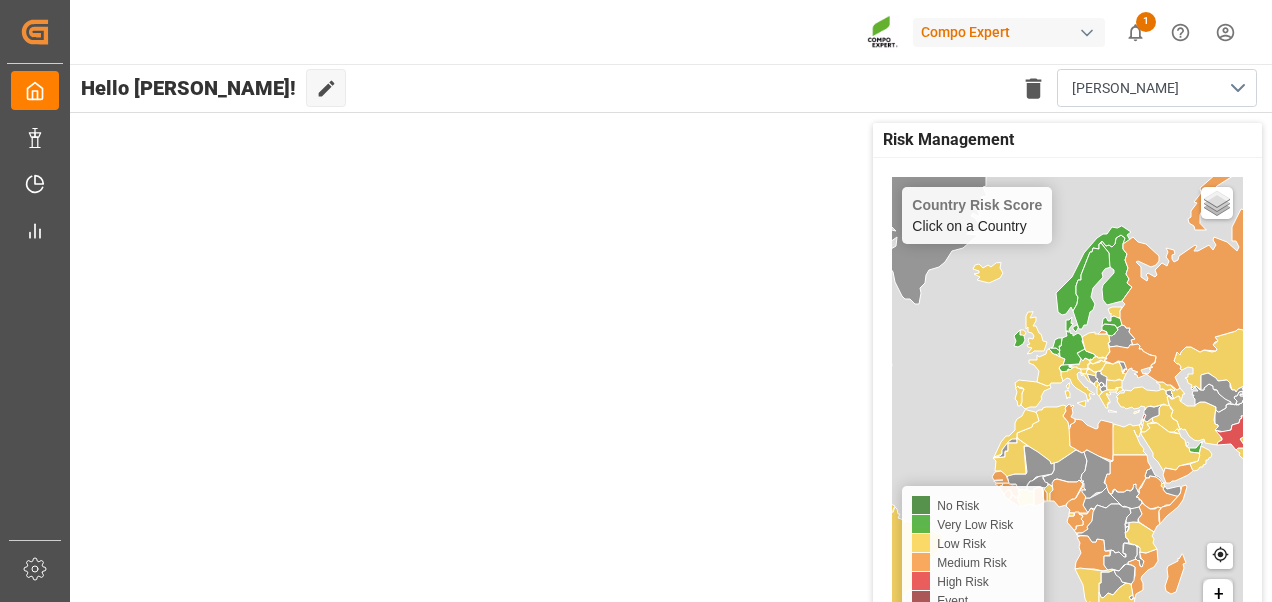 drag, startPoint x: 816, startPoint y: 145, endPoint x: 708, endPoint y: 188, distance: 116.24543 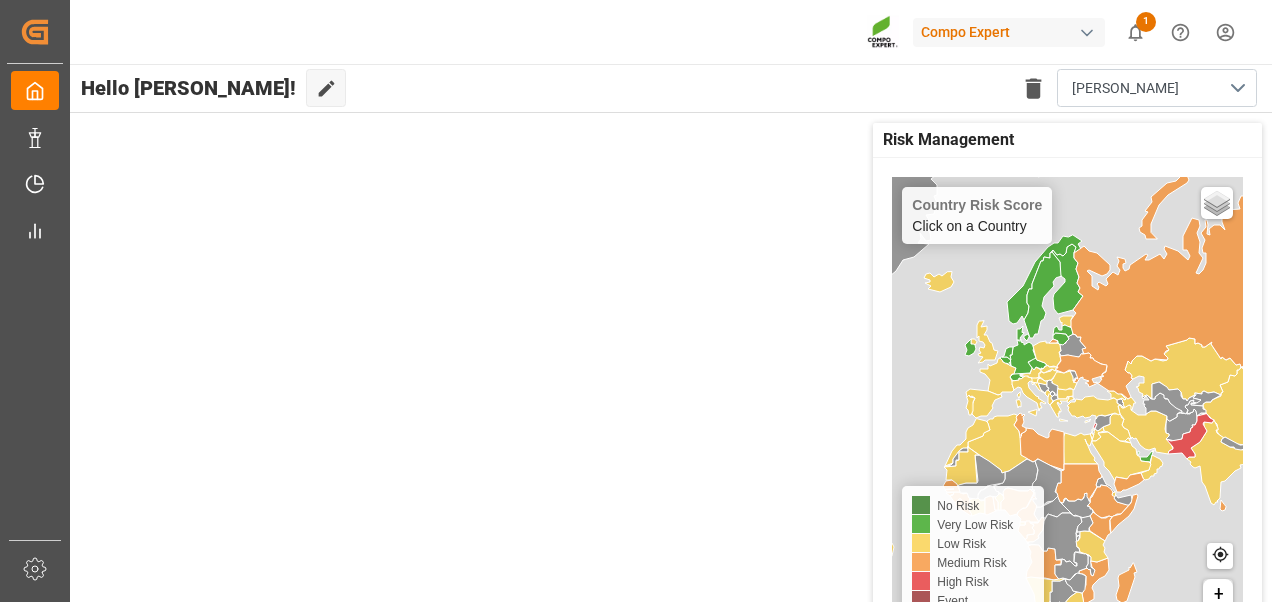 scroll, scrollTop: 46, scrollLeft: 0, axis: vertical 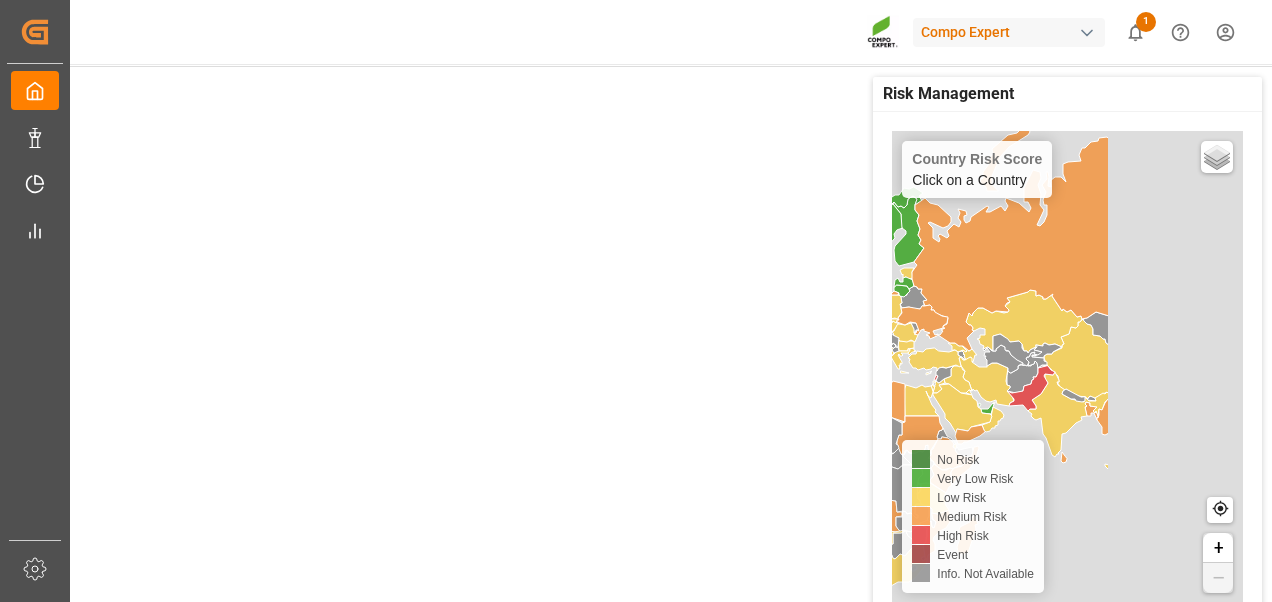 drag, startPoint x: 1184, startPoint y: 398, endPoint x: 1018, endPoint y: 398, distance: 166 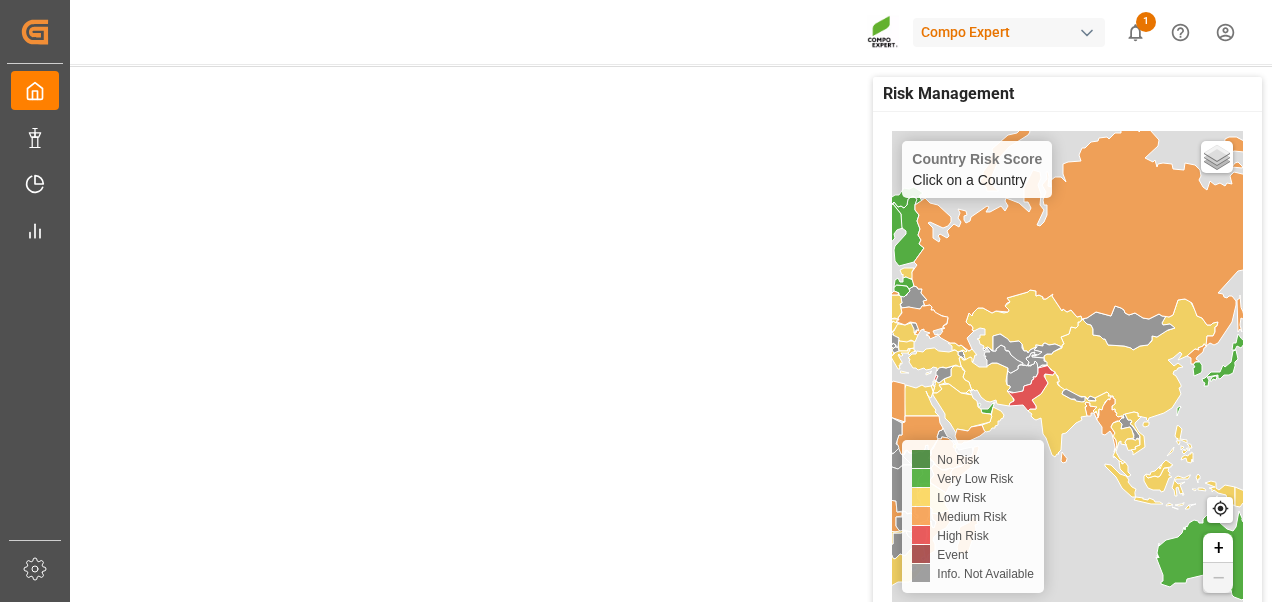 click 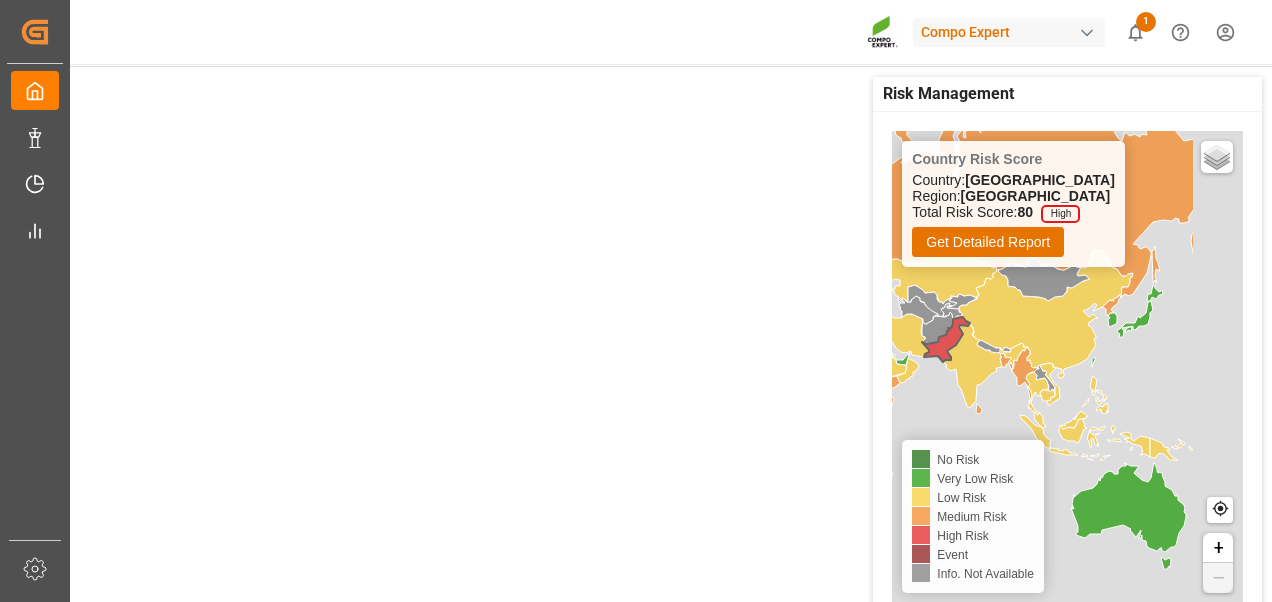 drag, startPoint x: 1120, startPoint y: 386, endPoint x: 1035, endPoint y: 337, distance: 98.11218 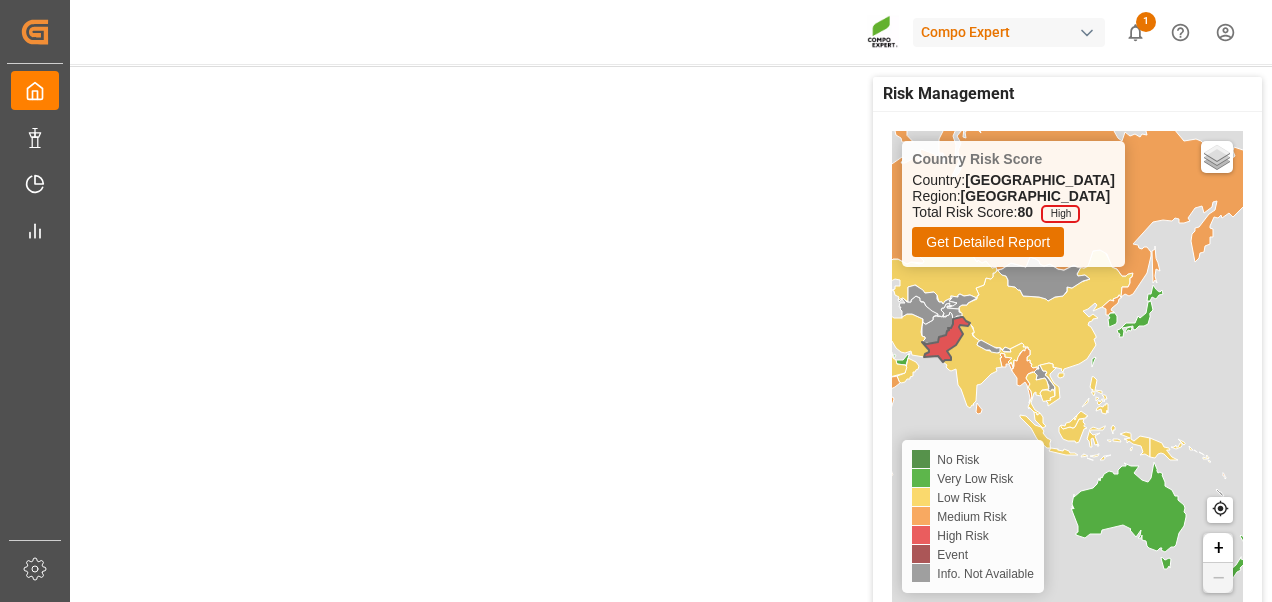 click on "Country Risk Score Country:  Pakistan Region:  South Asia Total Risk Score:  80   High   Get Detailed Report  Basic  Grayscale  Streets  Dark  Countries  Locations     No Risk       Very Low Risk       Low Risk       Medium Risk       High Risk       Event       Info. Not Available   + −" at bounding box center (1067, 367) 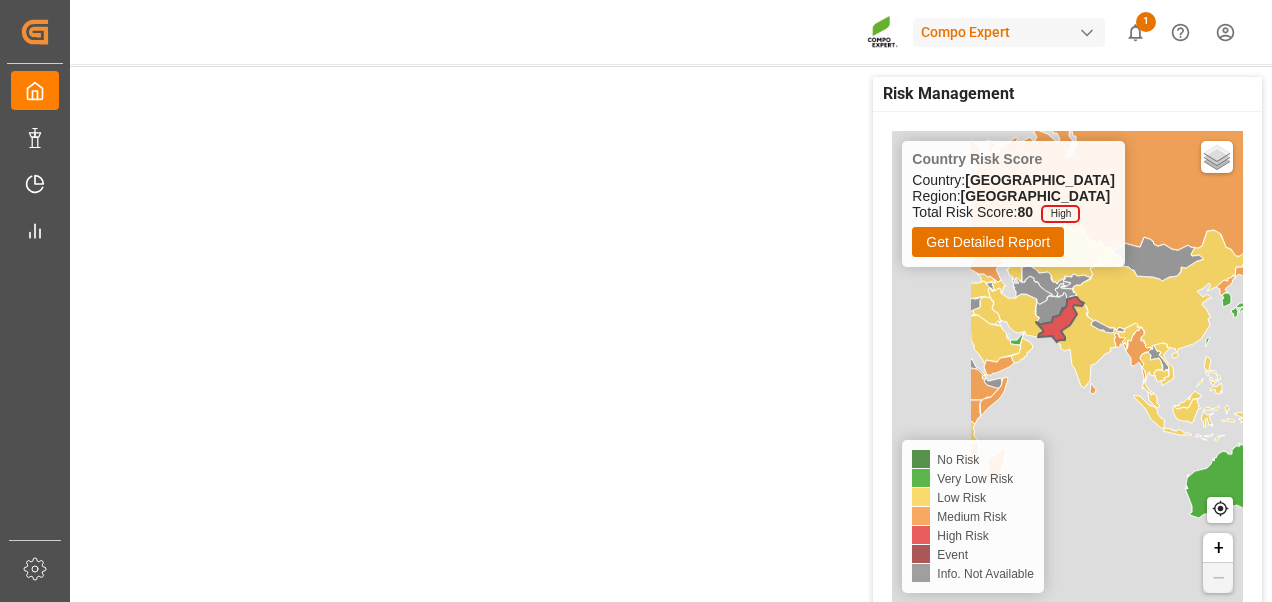 drag, startPoint x: 982, startPoint y: 322, endPoint x: 1096, endPoint y: 302, distance: 115.74109 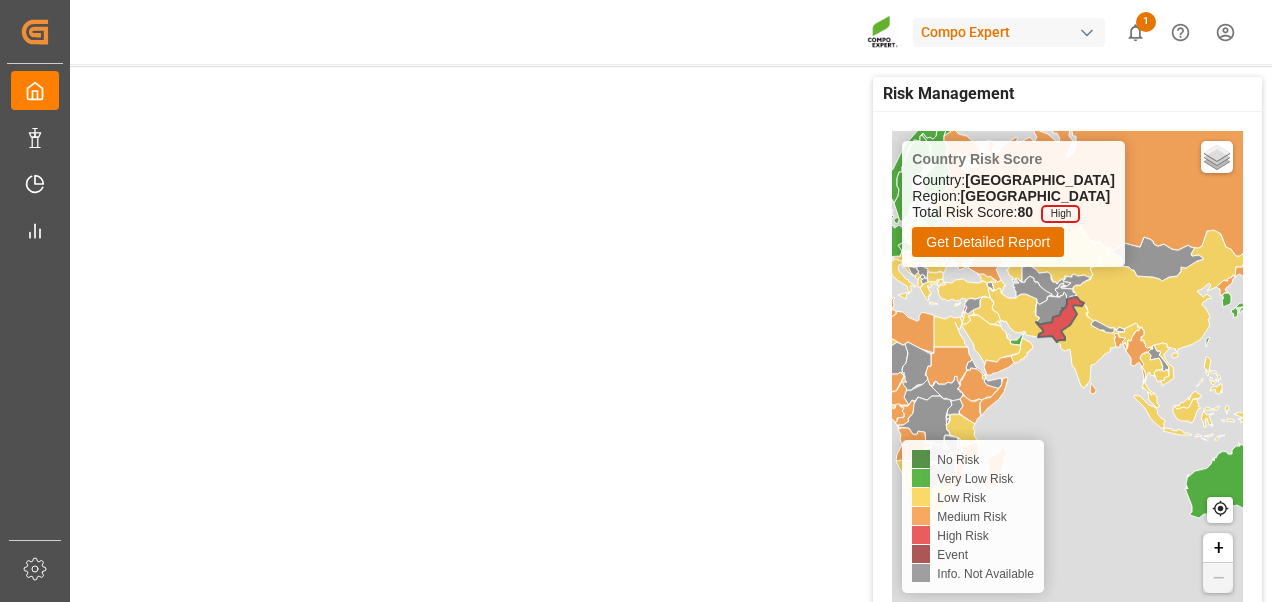 click 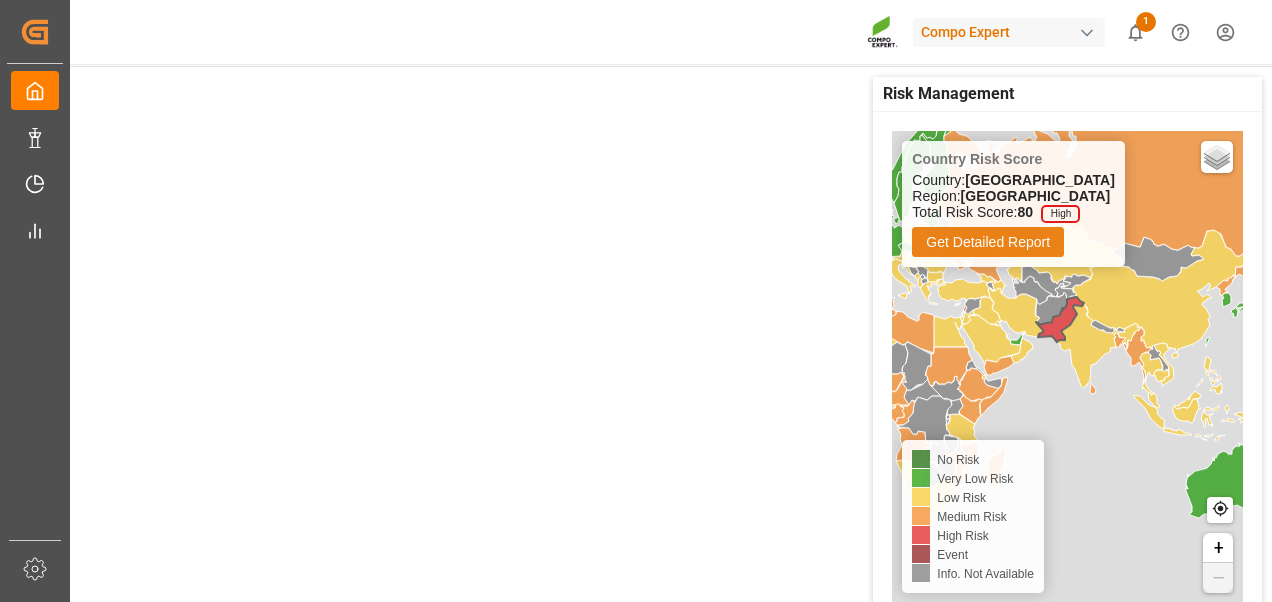 click on "Get Detailed Report" at bounding box center [988, 242] 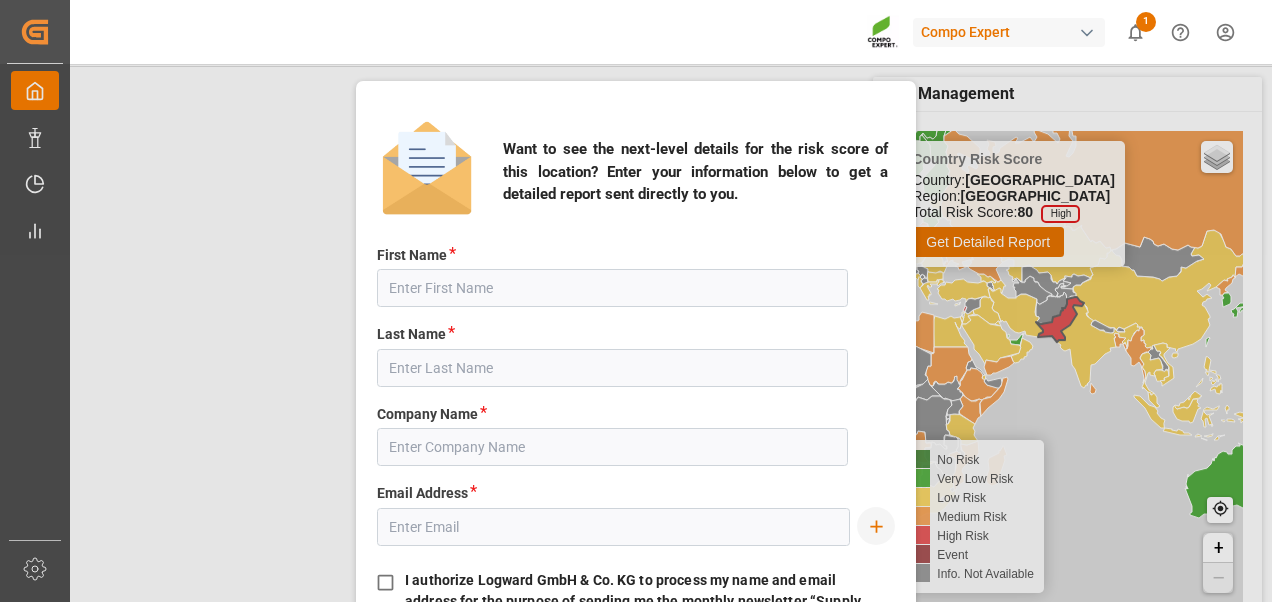 click on "Want to see the next-level details for the risk score of this location? Enter your information below to get a detailed report sent directly to you. First Name * Please enter First Name Last Name * Please enter Last Name Company Name * Please enter Company Name Email Address *    I authorize Logward GmbH & Co. KG to process my name and email address for the purpose of sending me the monthly newsletter “Supply Chain Notes” and occasional special editions. For more information about the processing of personal data by Logward, visit Logward’s   privacy policy   Cancel Send  By submitting your request,we will process your personal data to provide you with an answer to your message in accordance with our privacy policy." at bounding box center [636, 333] 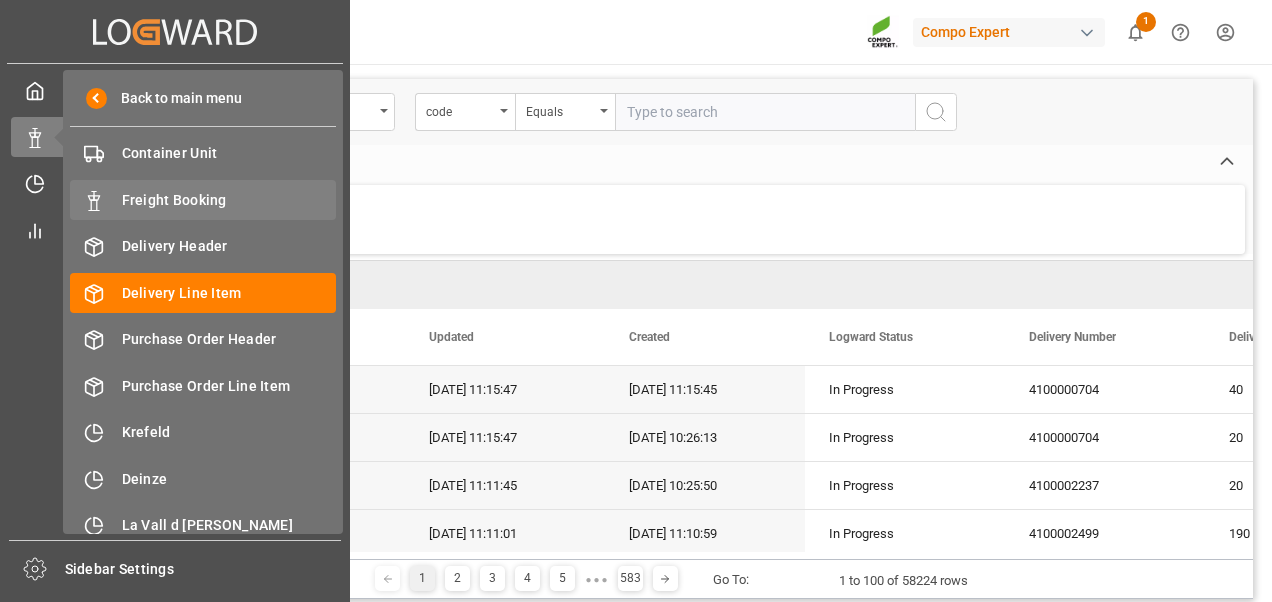 click on "Freight Booking" at bounding box center [229, 200] 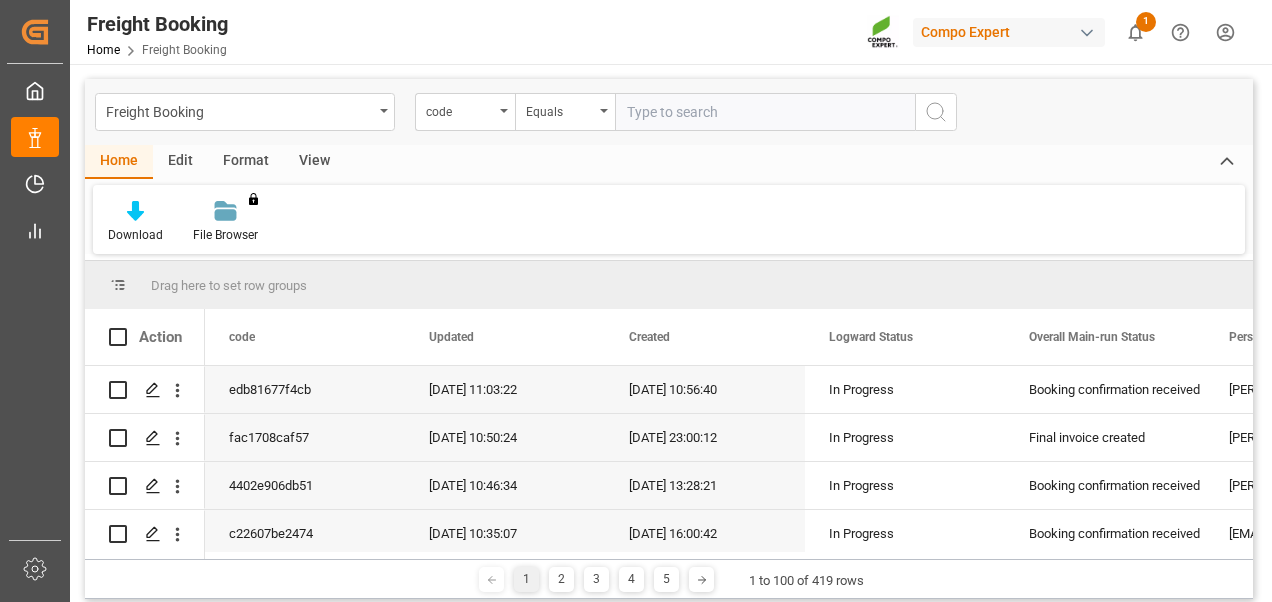 click on "Download File Browser You don't have permission for this feature. Contact admin." at bounding box center (669, 219) 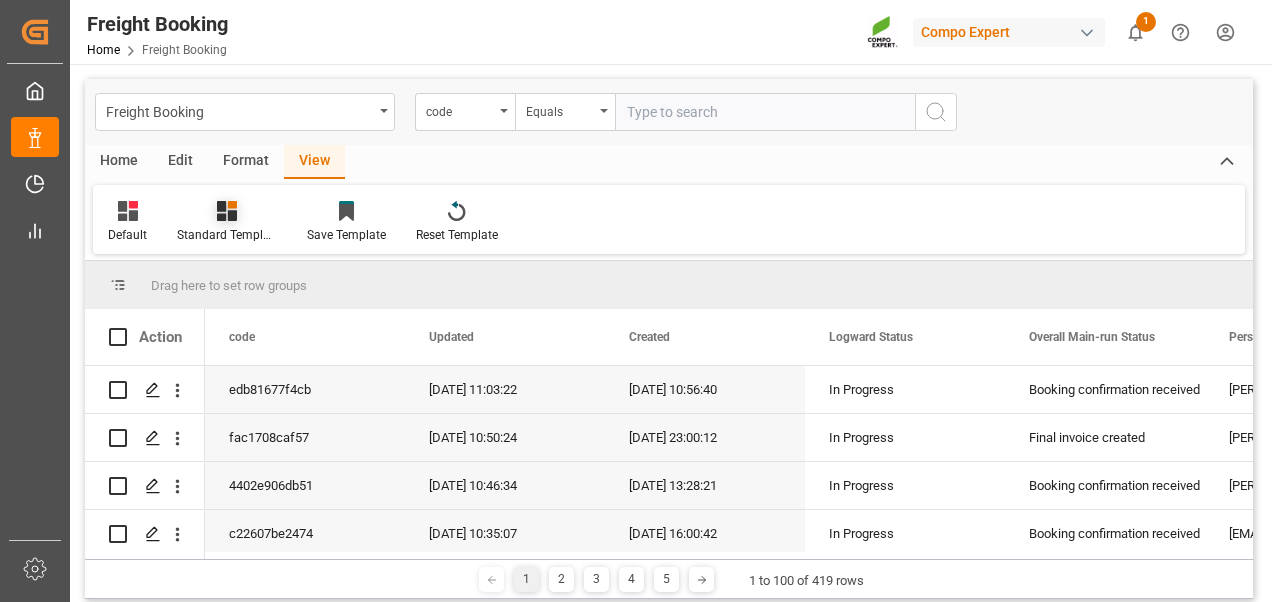 click 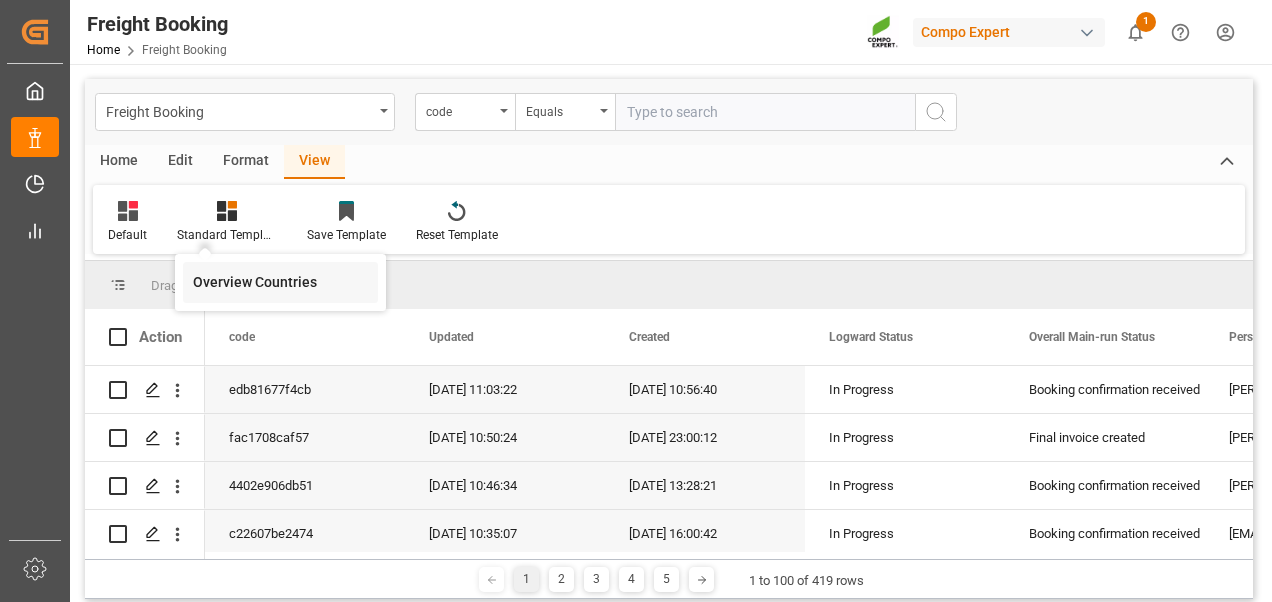 click on "Overview Countries" at bounding box center (280, 282) 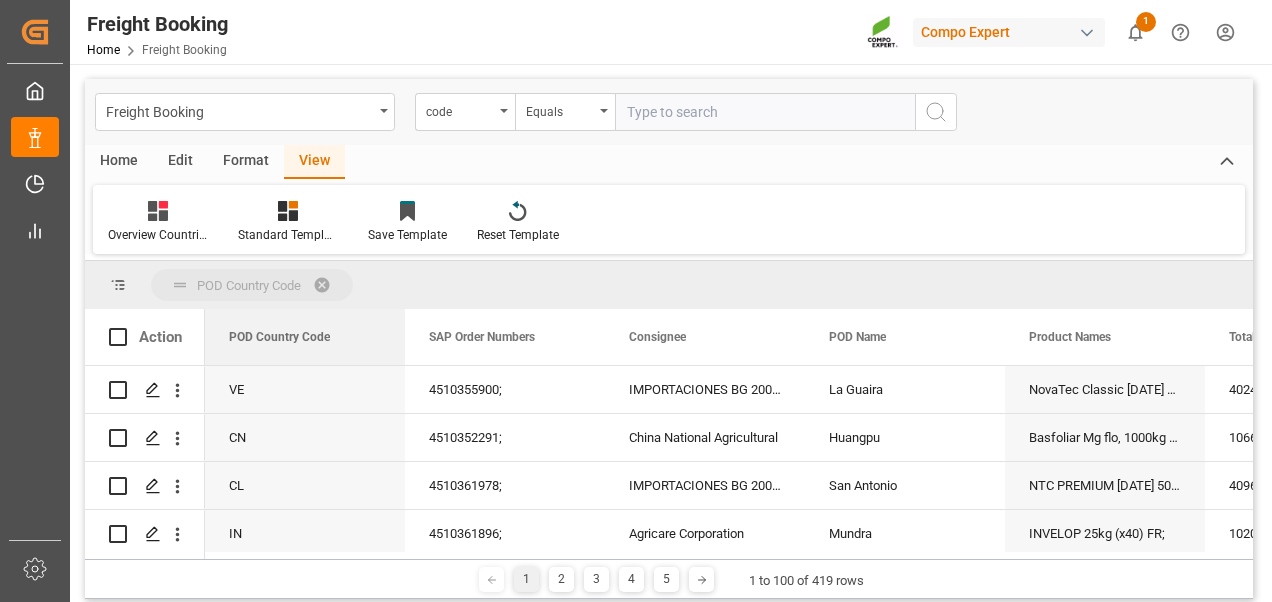 drag, startPoint x: 264, startPoint y: 332, endPoint x: 263, endPoint y: 280, distance: 52.009613 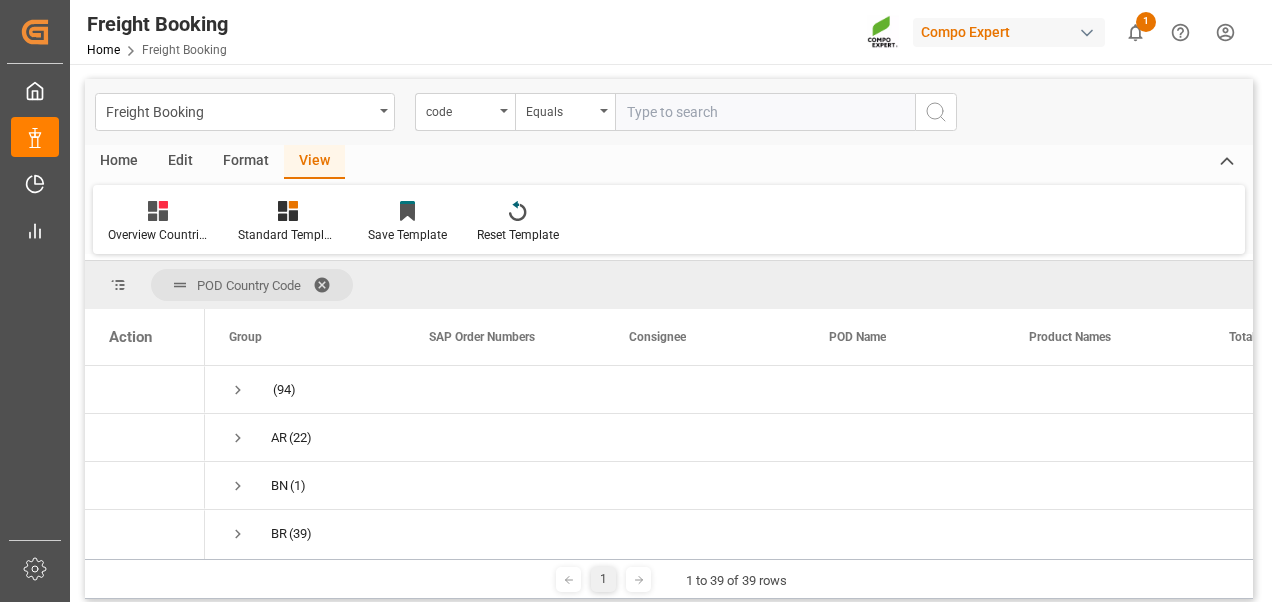 click at bounding box center [329, 285] 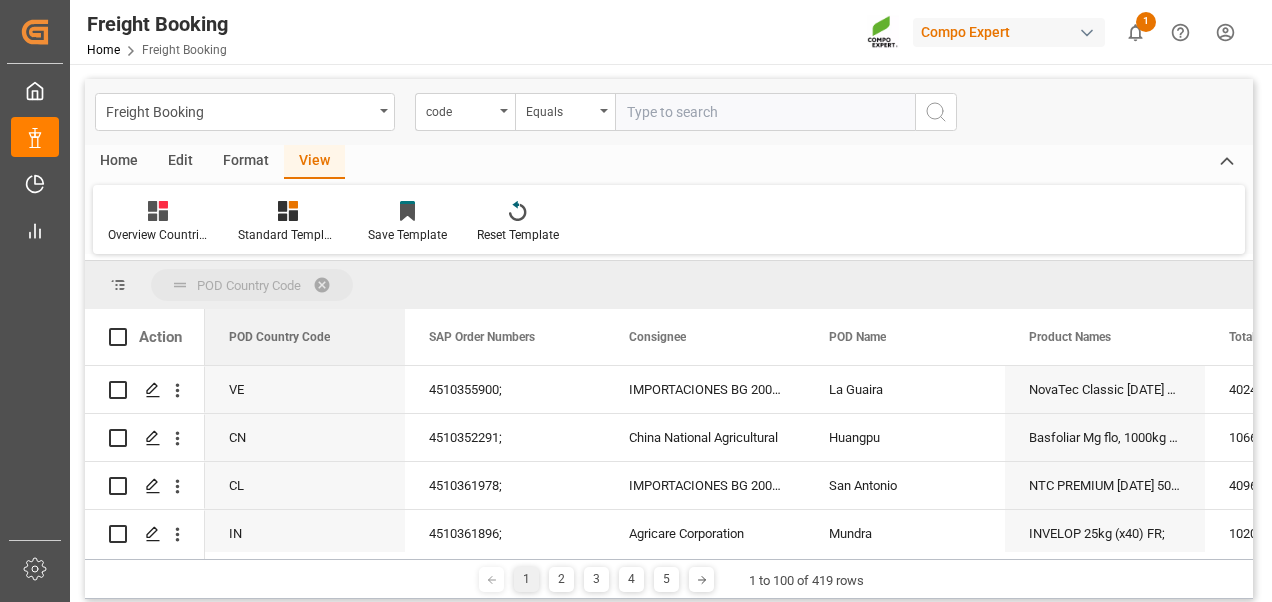 drag, startPoint x: 275, startPoint y: 336, endPoint x: 272, endPoint y: 298, distance: 38.118237 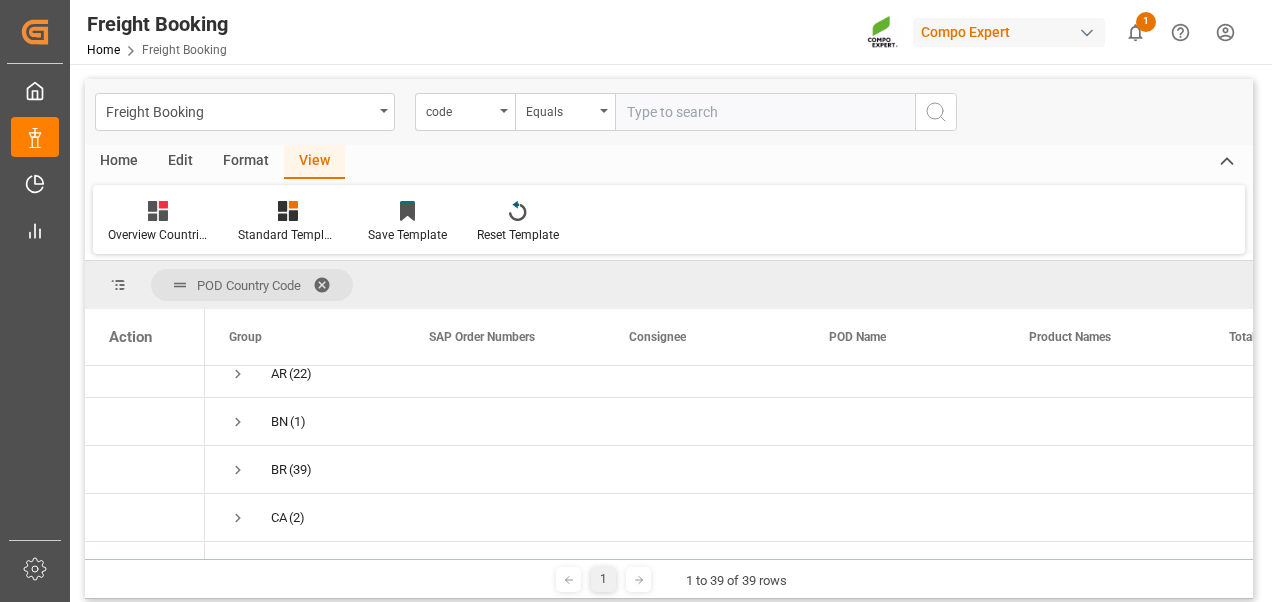 scroll, scrollTop: 0, scrollLeft: 0, axis: both 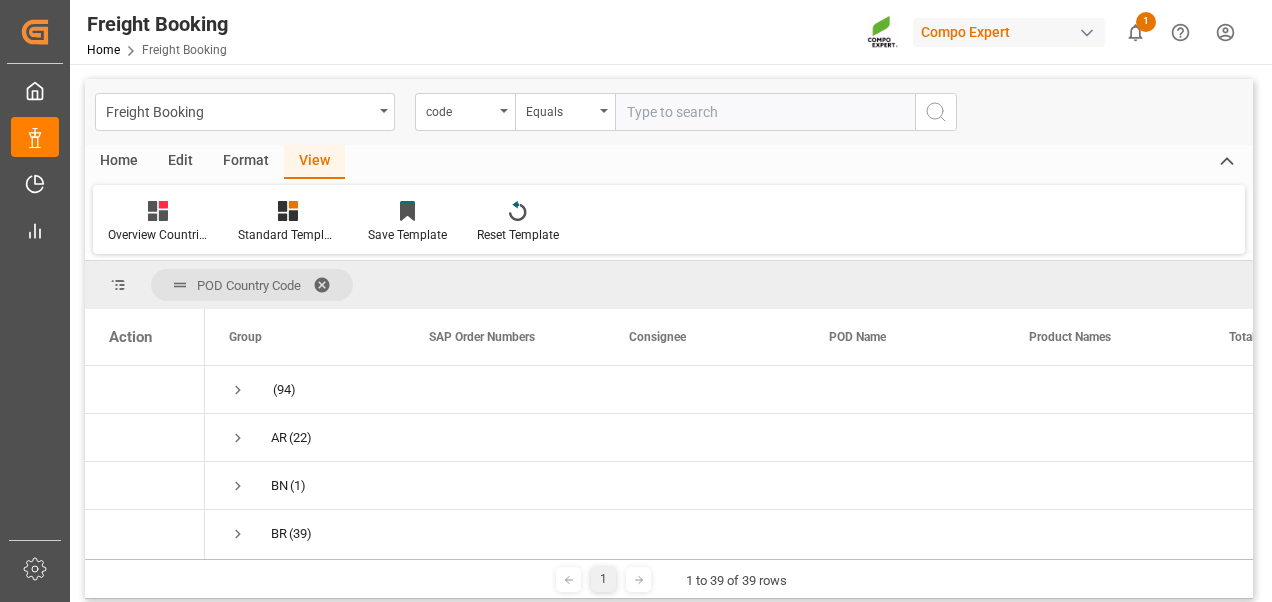 click at bounding box center [329, 285] 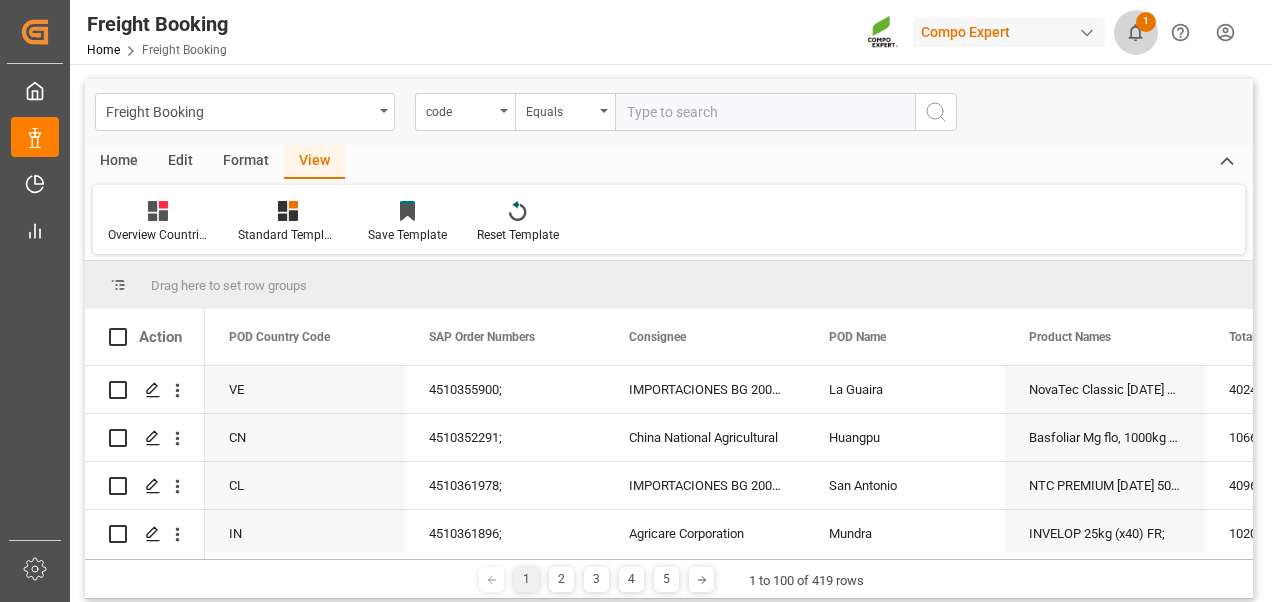 click on "1" at bounding box center [1146, 22] 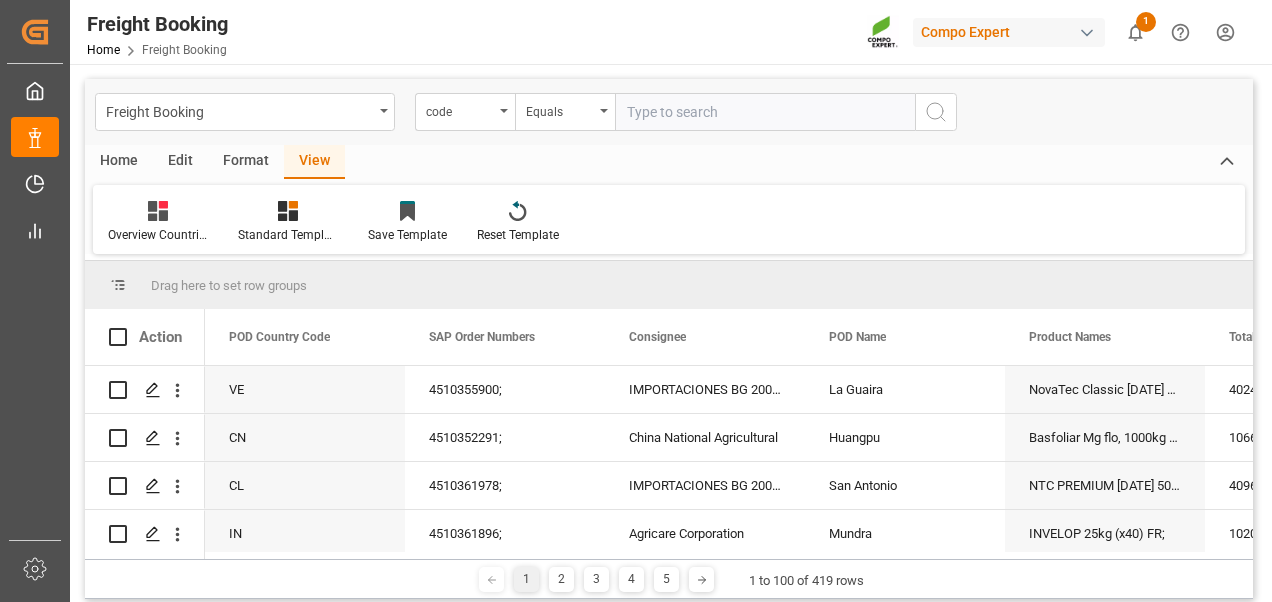 click on "Home Edit Format View" at bounding box center [669, 162] 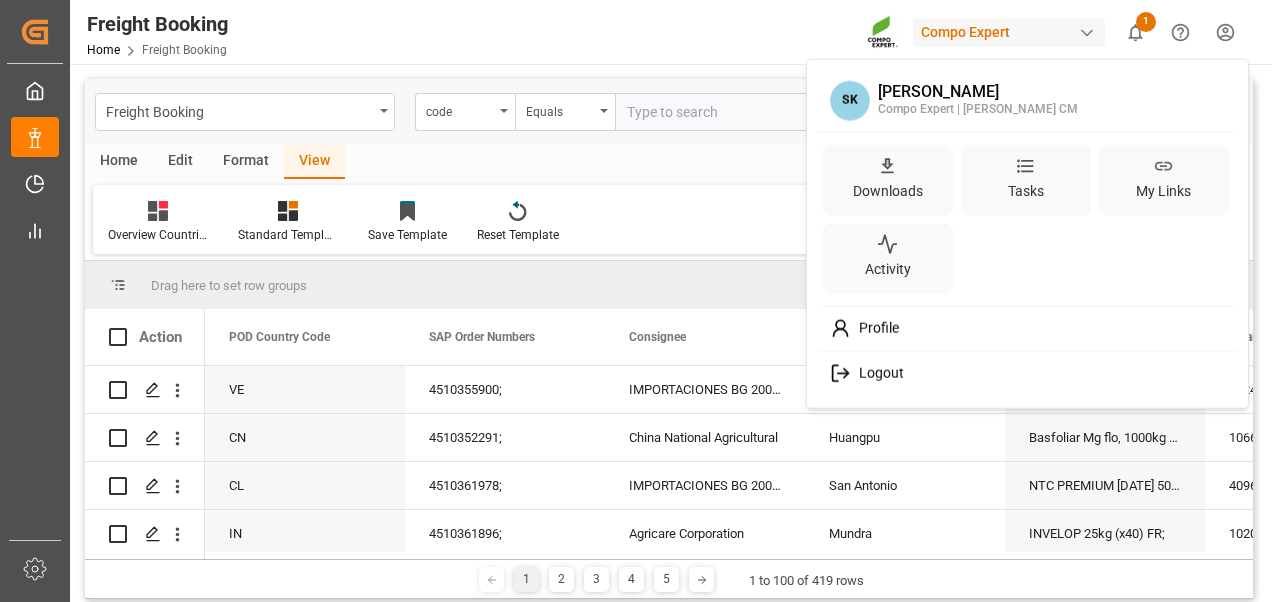 click on "Logout" at bounding box center (1028, 373) 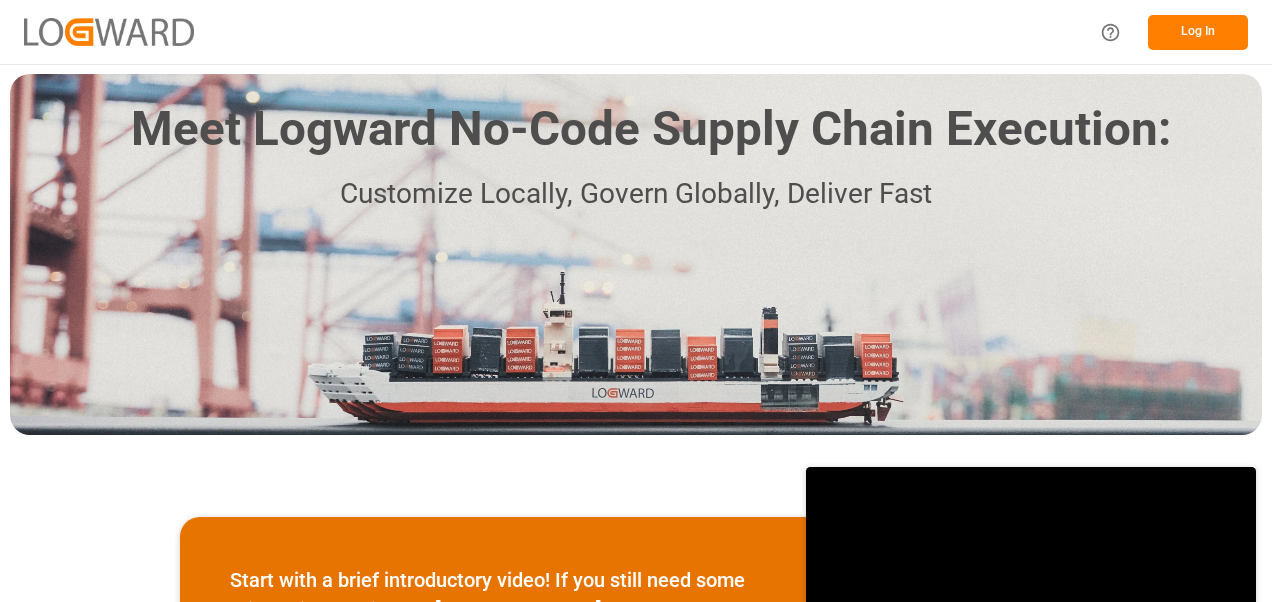 scroll, scrollTop: 0, scrollLeft: 0, axis: both 